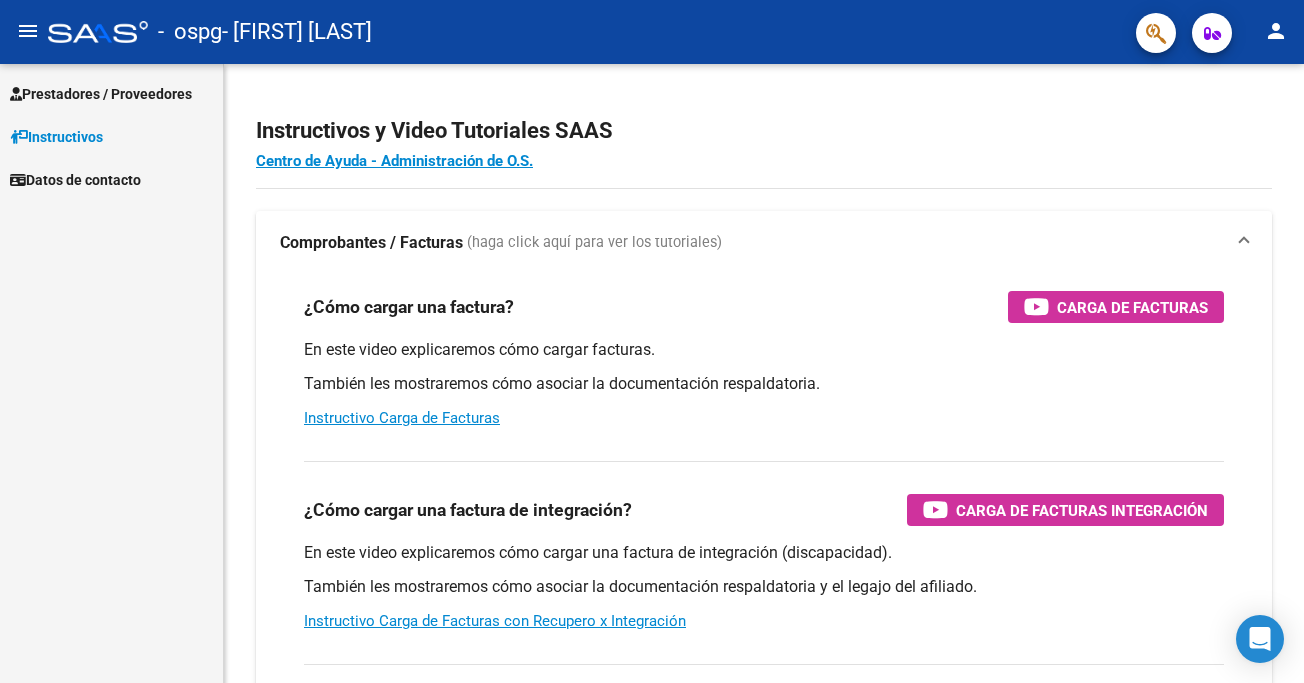 scroll, scrollTop: 0, scrollLeft: 0, axis: both 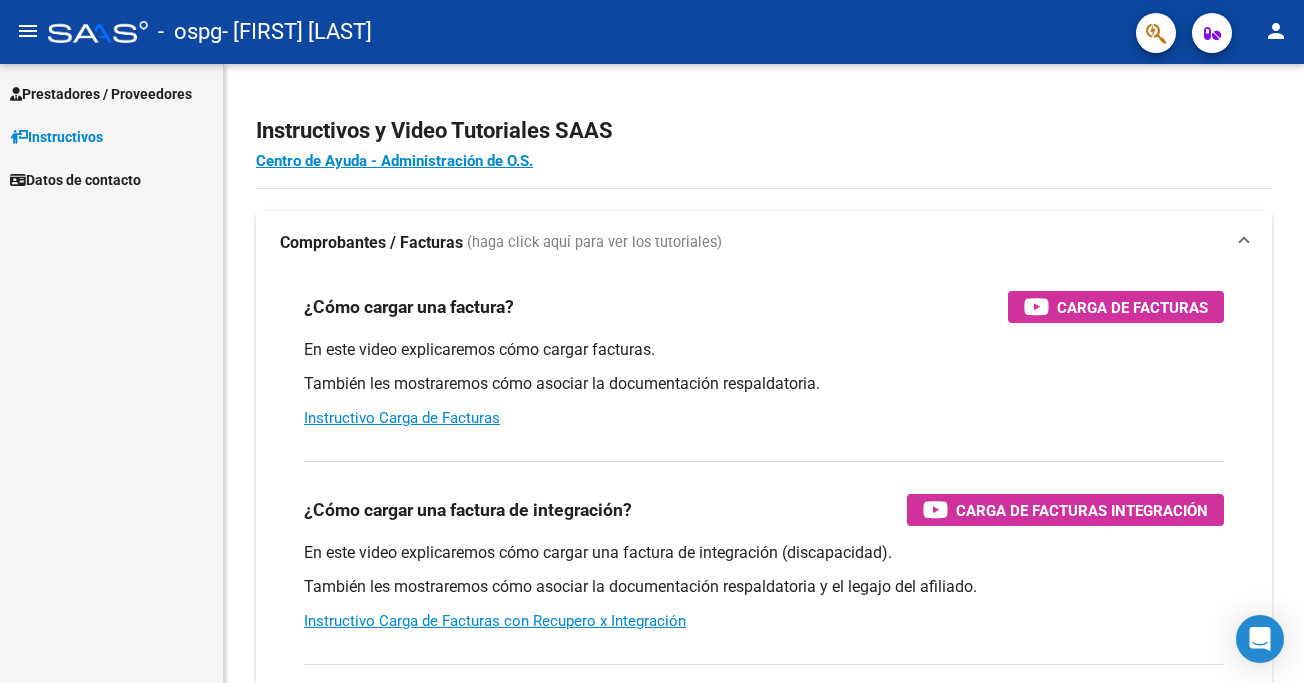 click on "Prestadores / Proveedores" at bounding box center [101, 94] 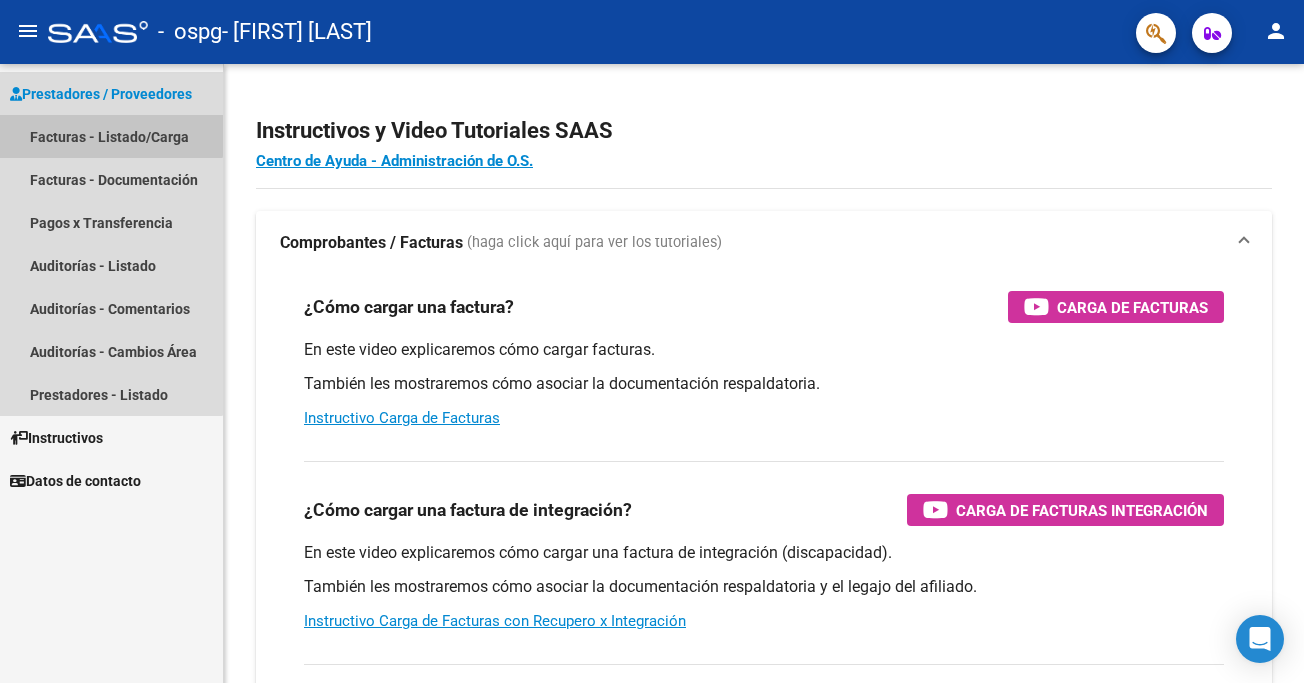 click on "Facturas - Listado/Carga" at bounding box center [111, 136] 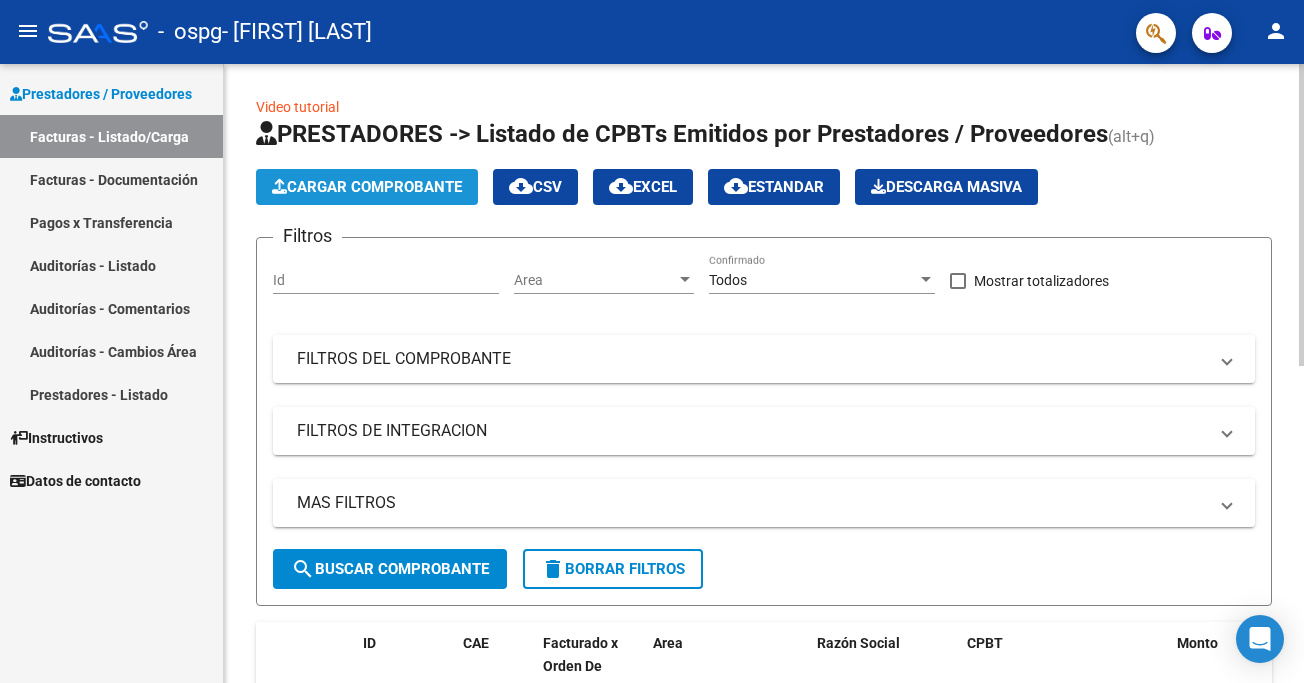 click on "Cargar Comprobante" 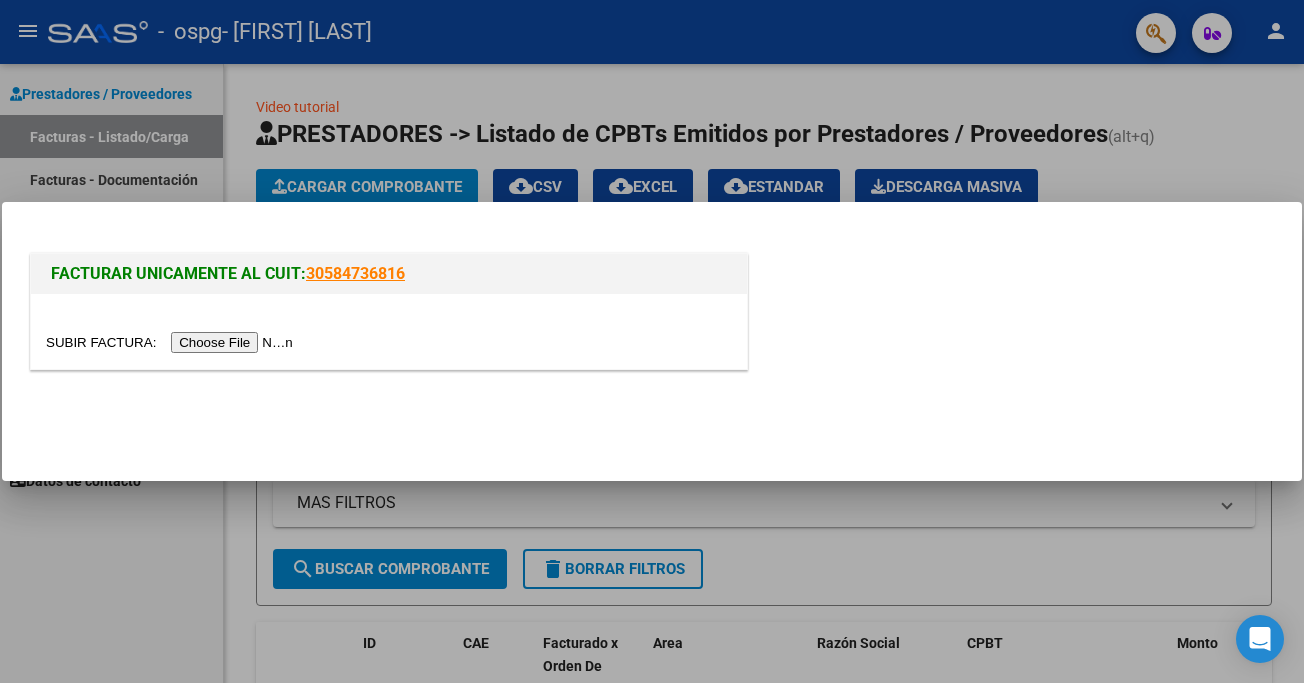 click at bounding box center [652, 341] 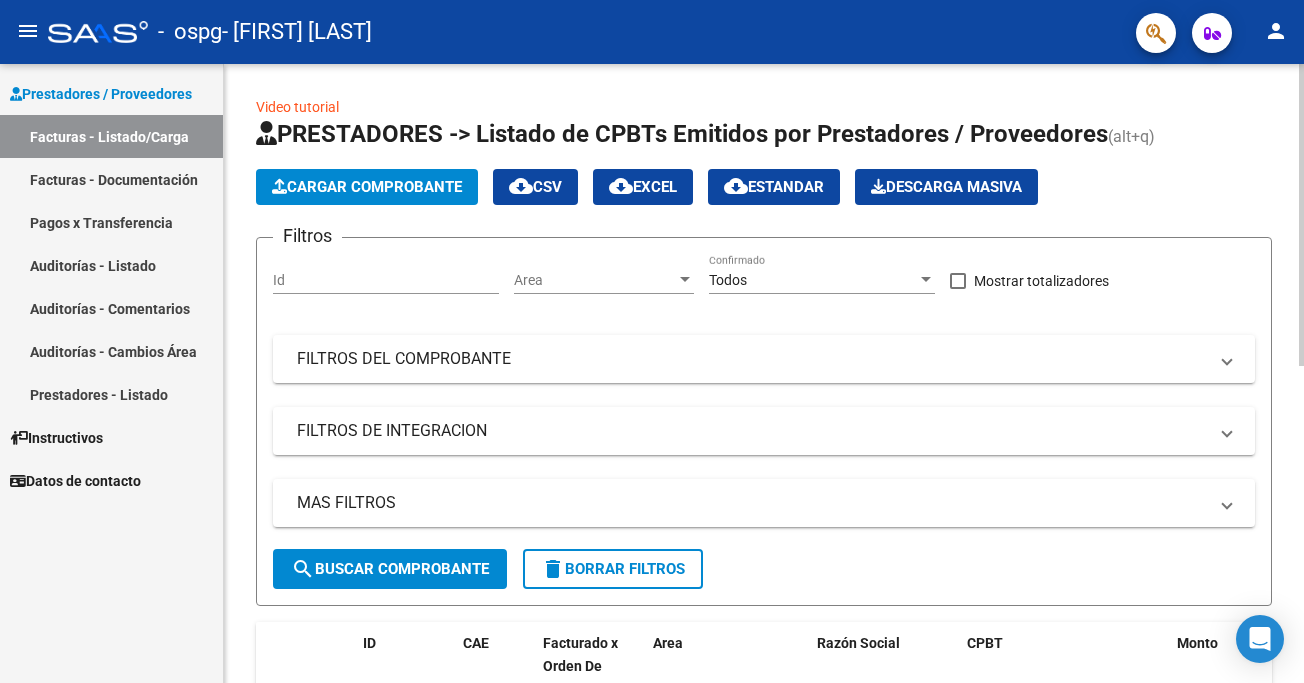 click on "Cargar Comprobante" 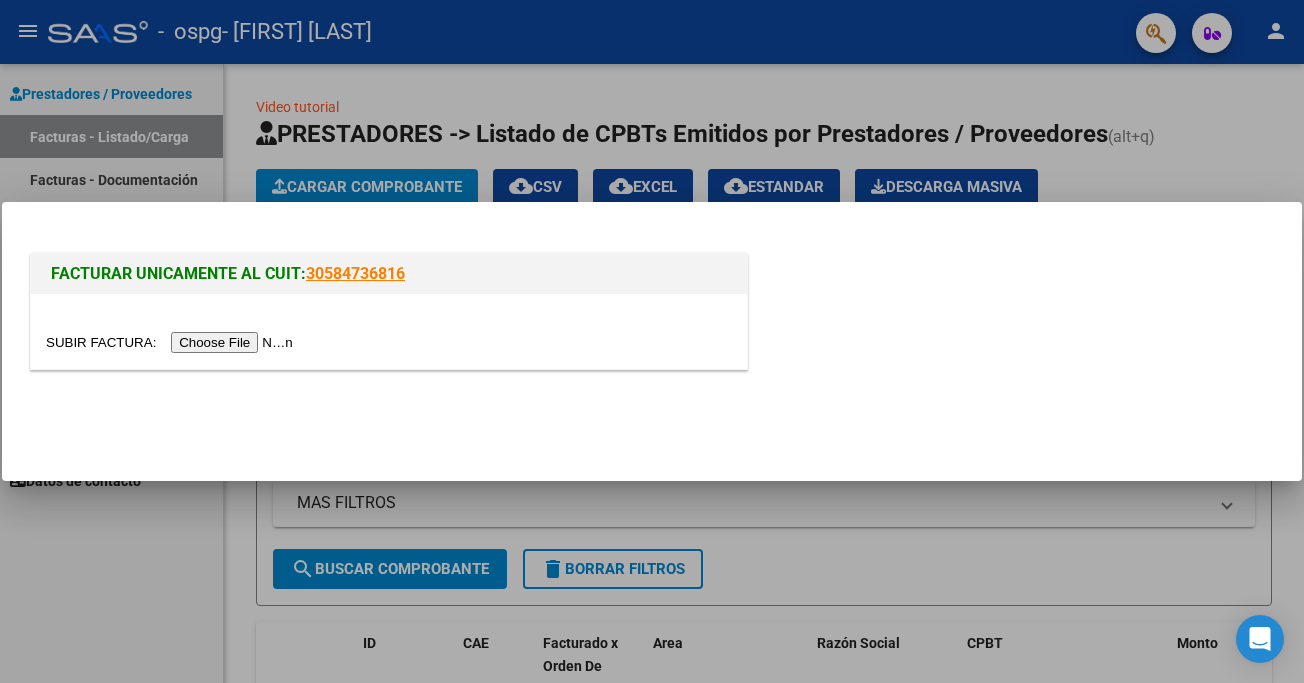 click at bounding box center (172, 342) 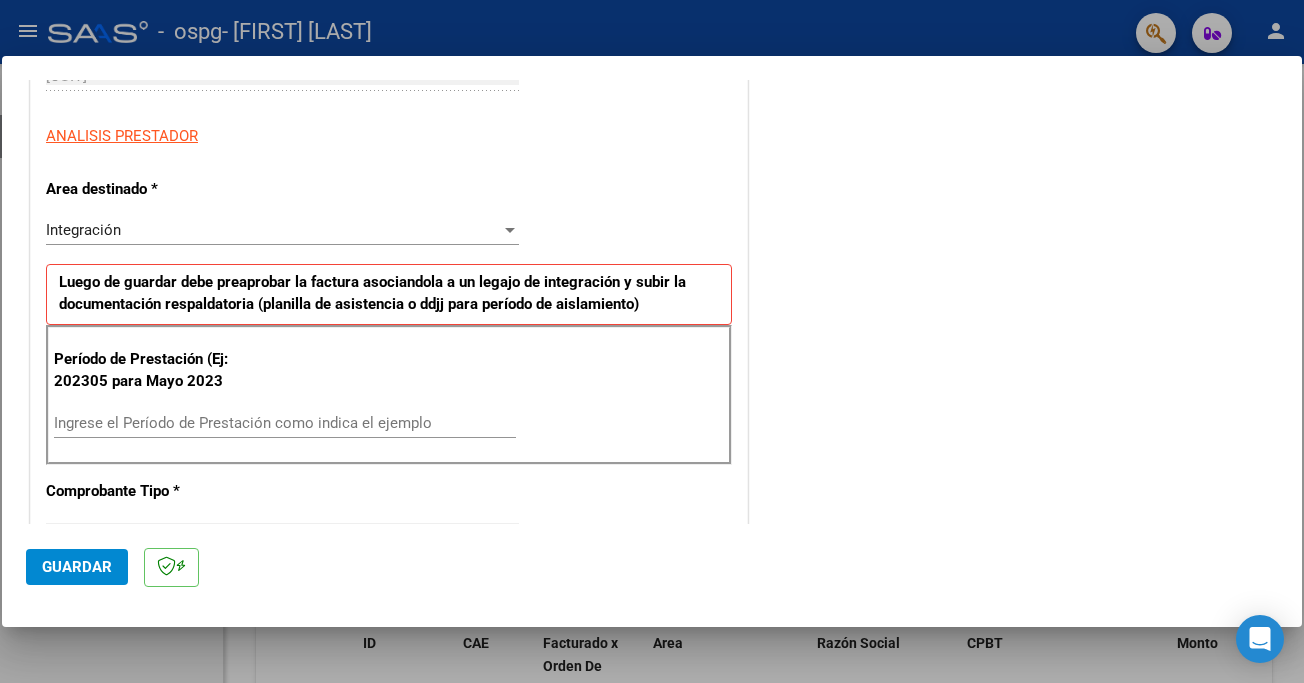 scroll, scrollTop: 341, scrollLeft: 0, axis: vertical 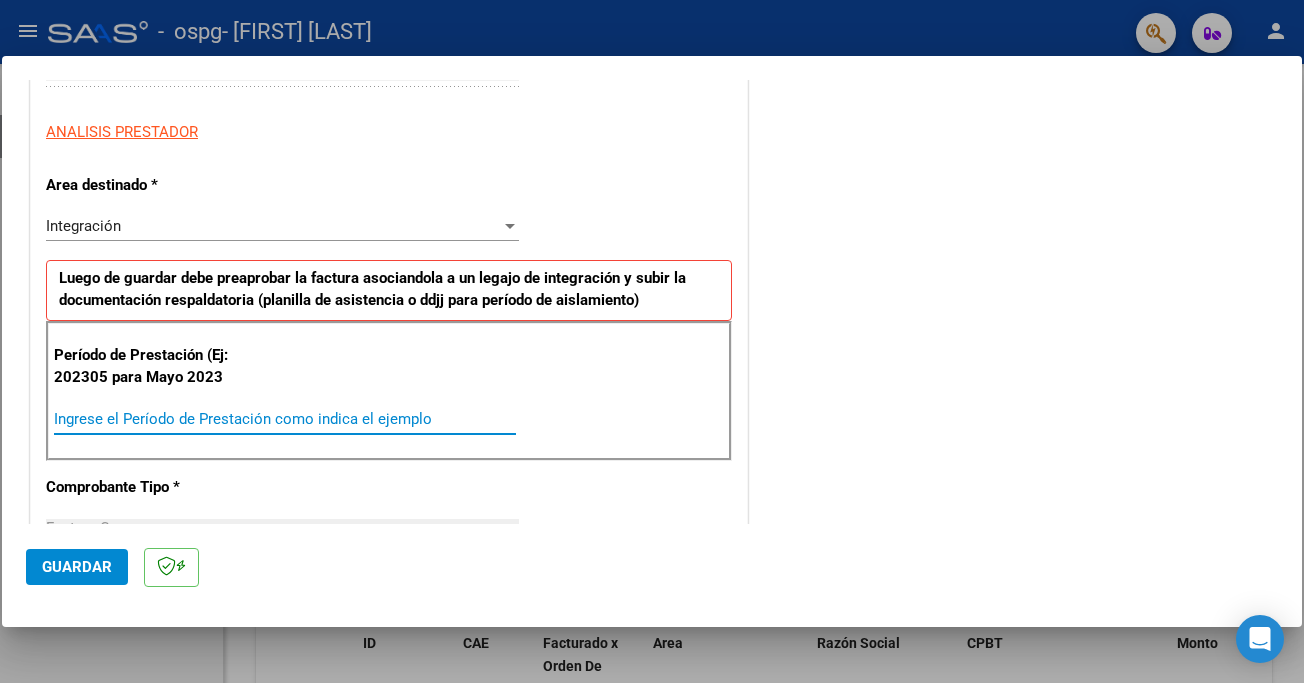 click on "Ingrese el Período de Prestación como indica el ejemplo" at bounding box center [285, 419] 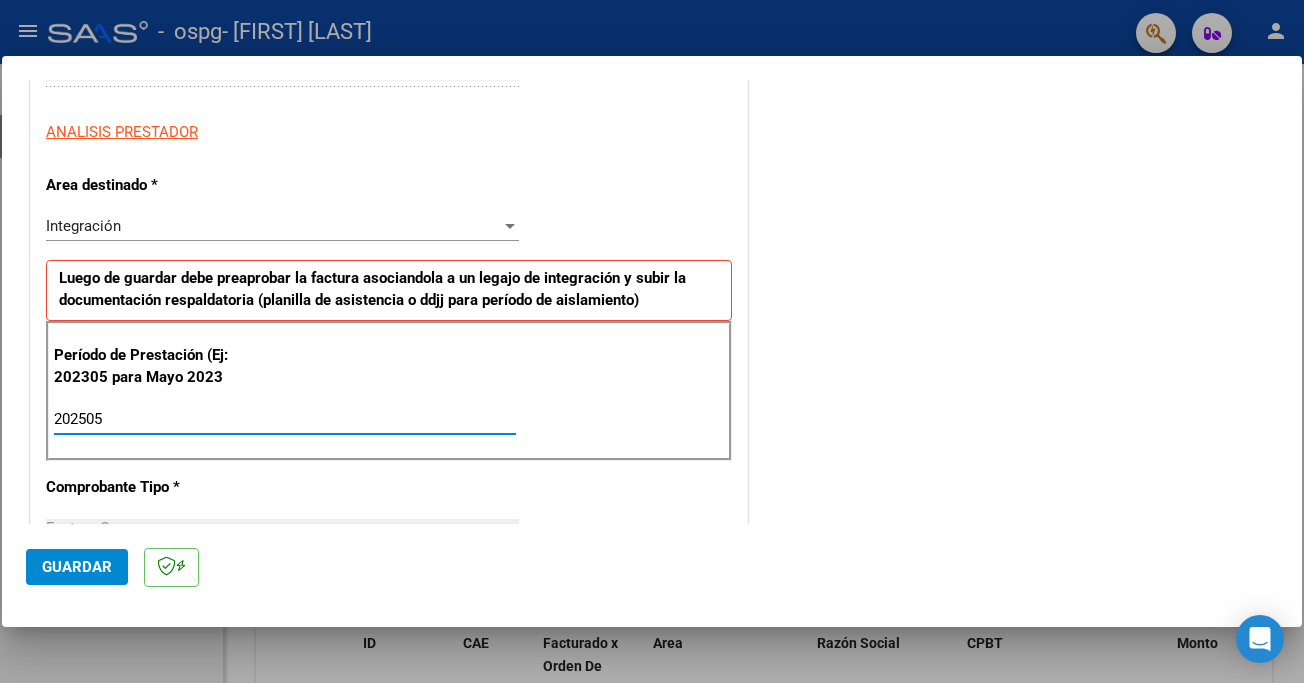 type on "202505" 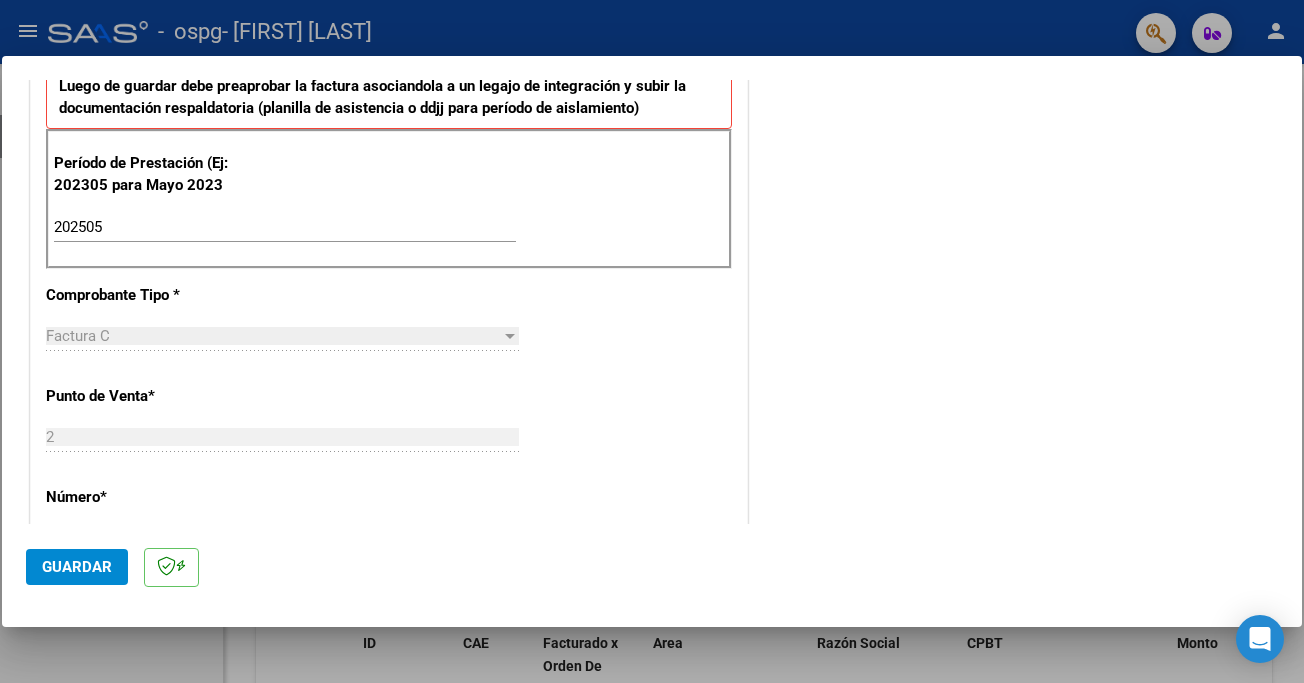 scroll, scrollTop: 537, scrollLeft: 0, axis: vertical 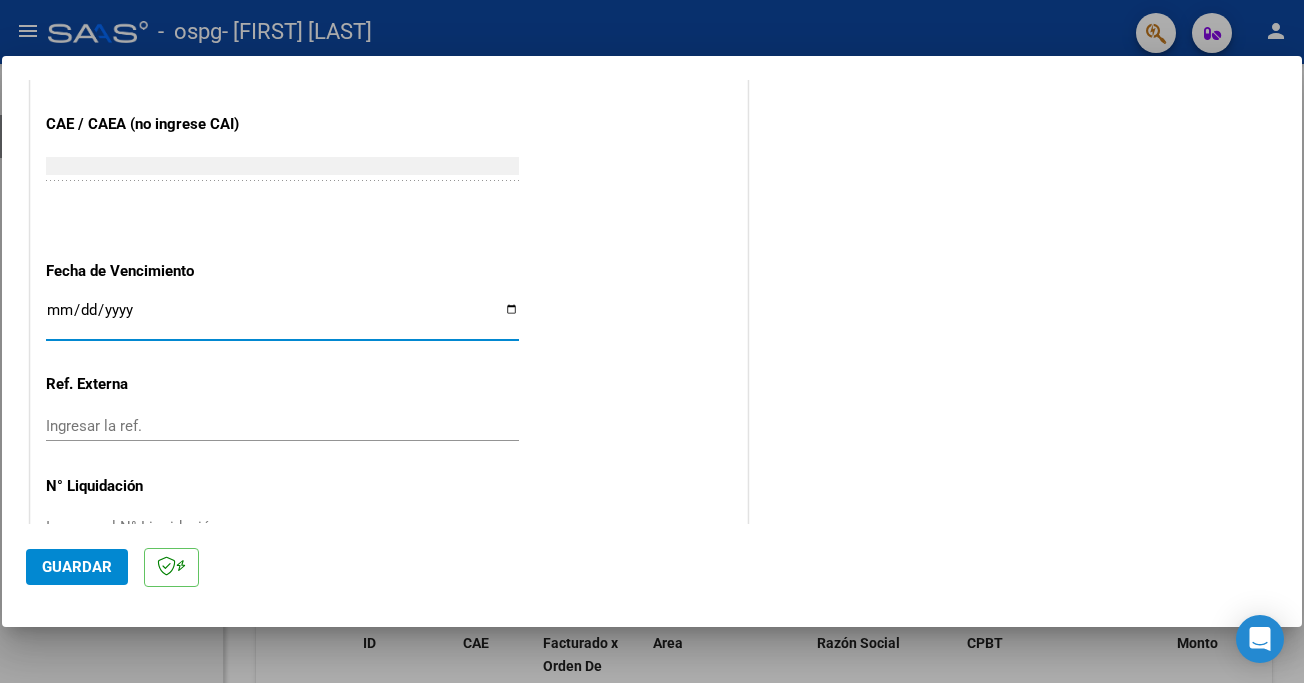 click on "Ingresar la fecha" at bounding box center (282, 318) 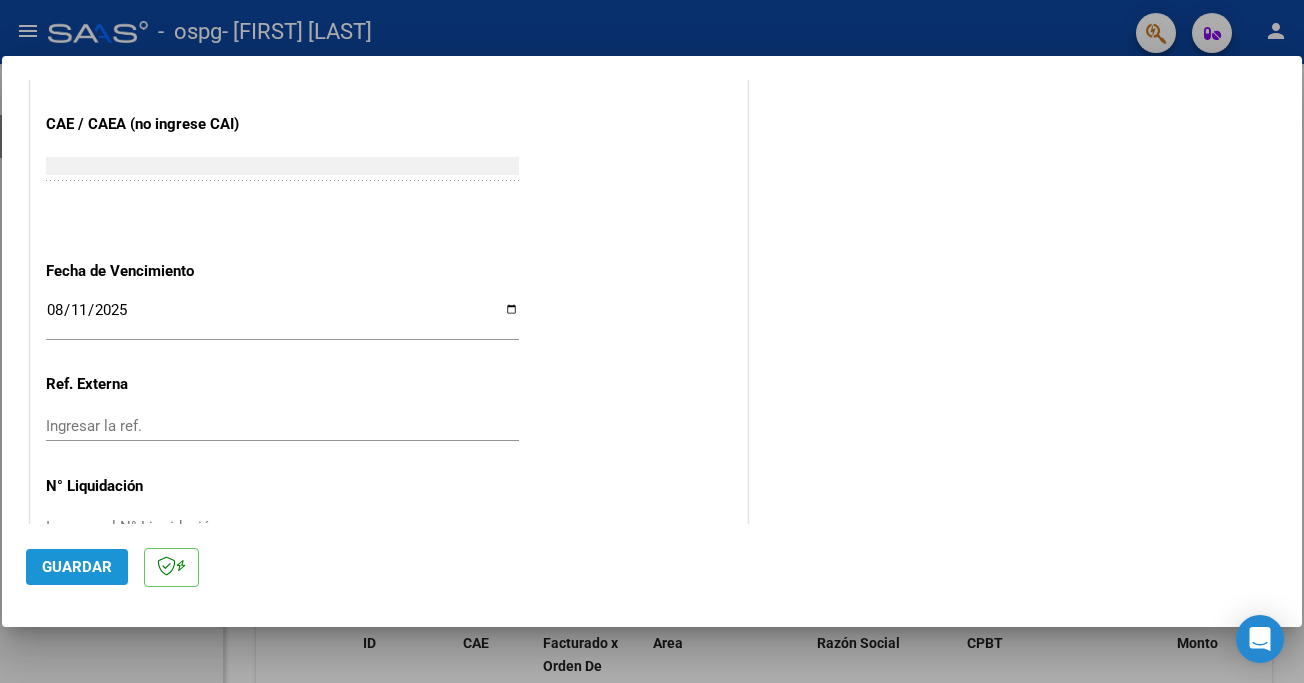 click on "Guardar" 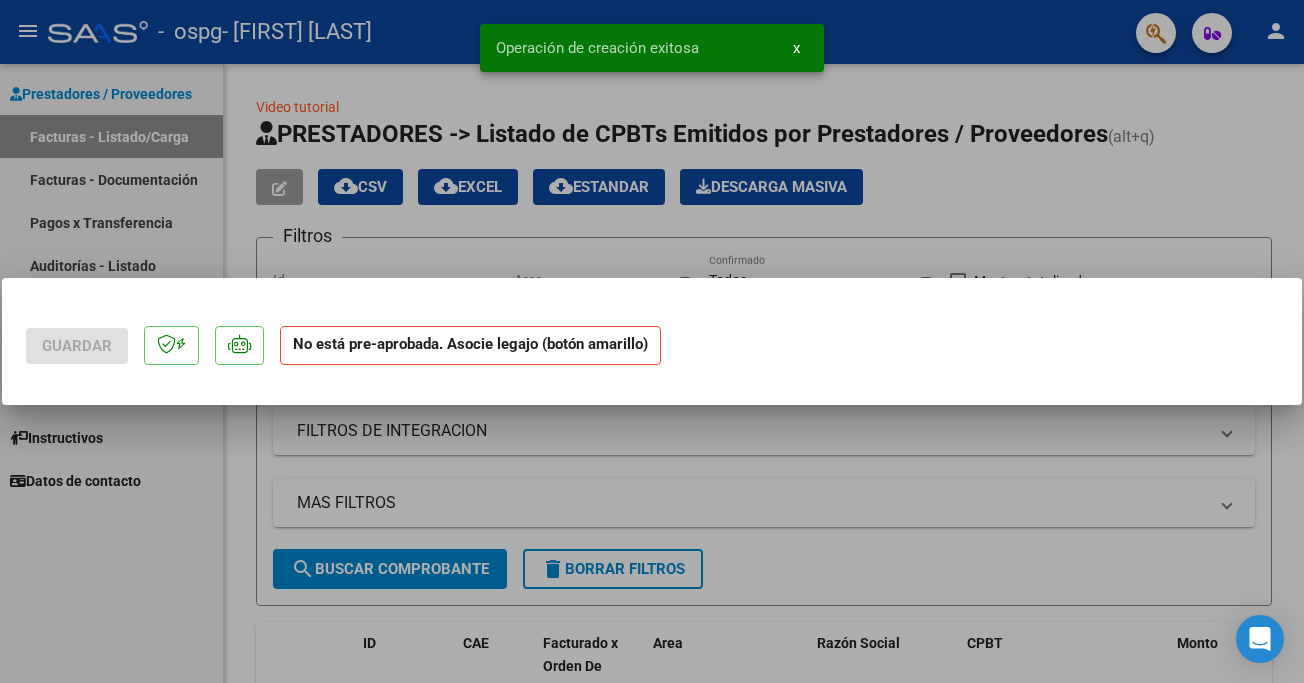 scroll, scrollTop: 0, scrollLeft: 0, axis: both 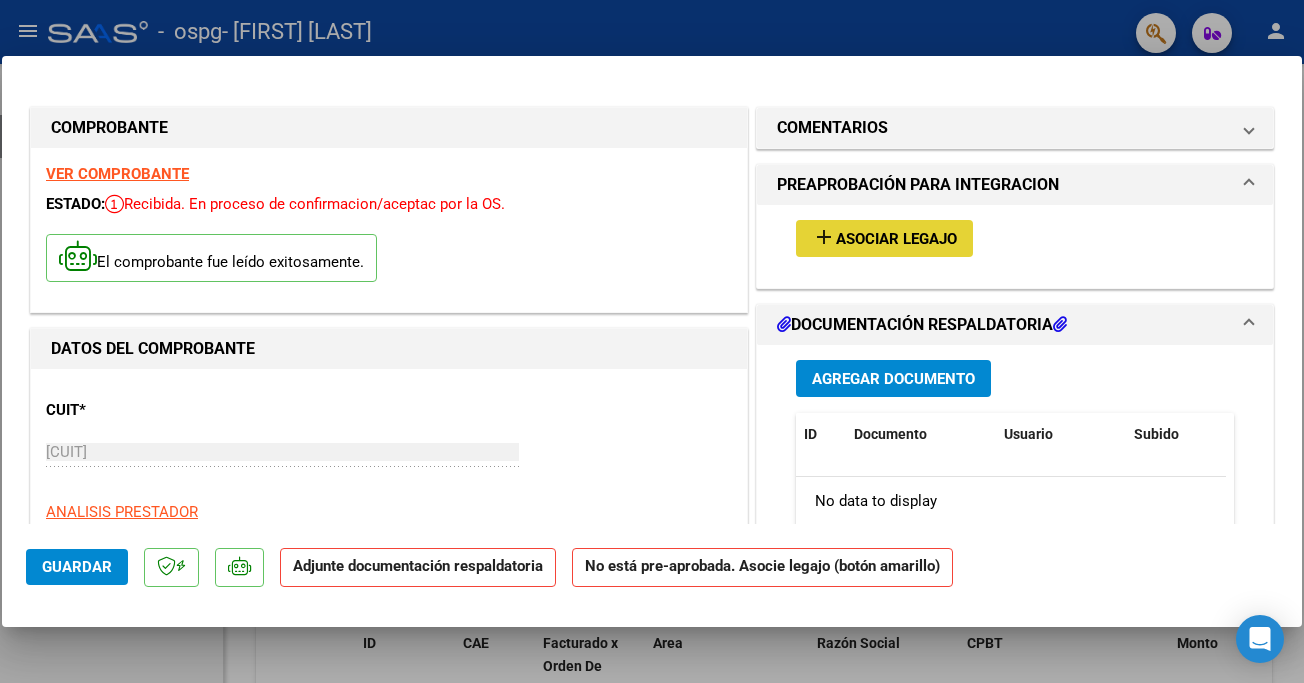 click on "Asociar Legajo" at bounding box center [896, 239] 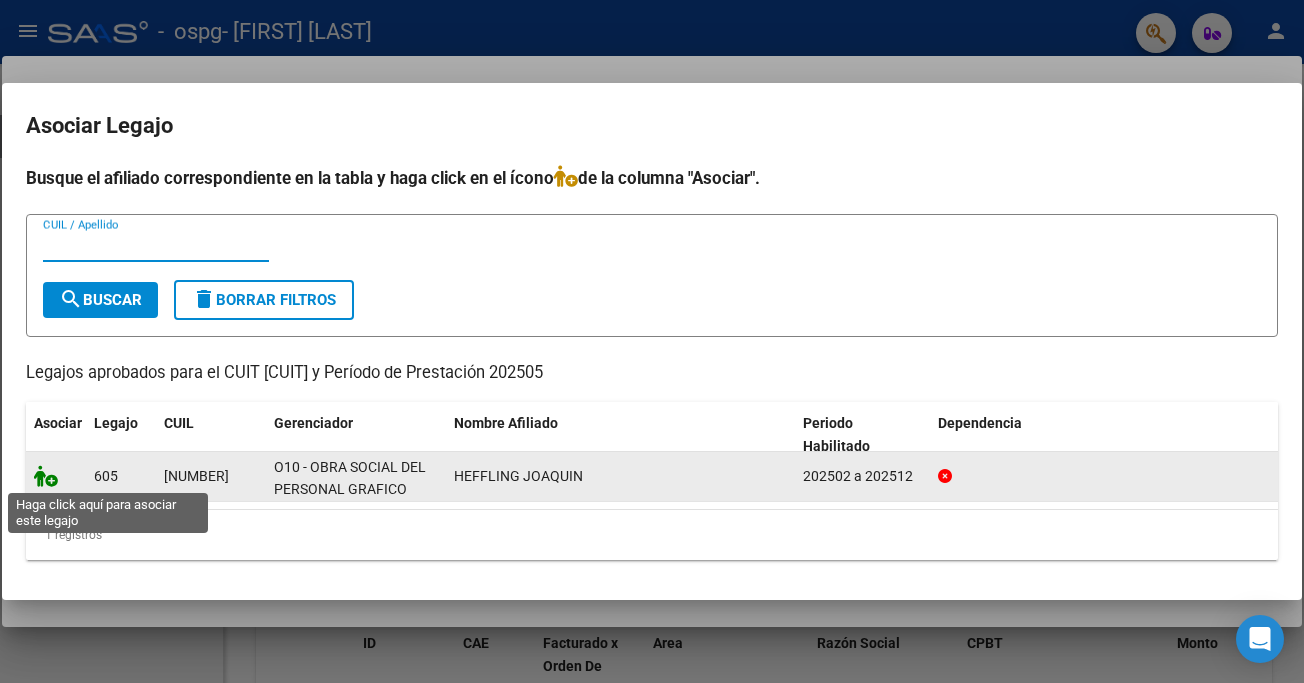 click 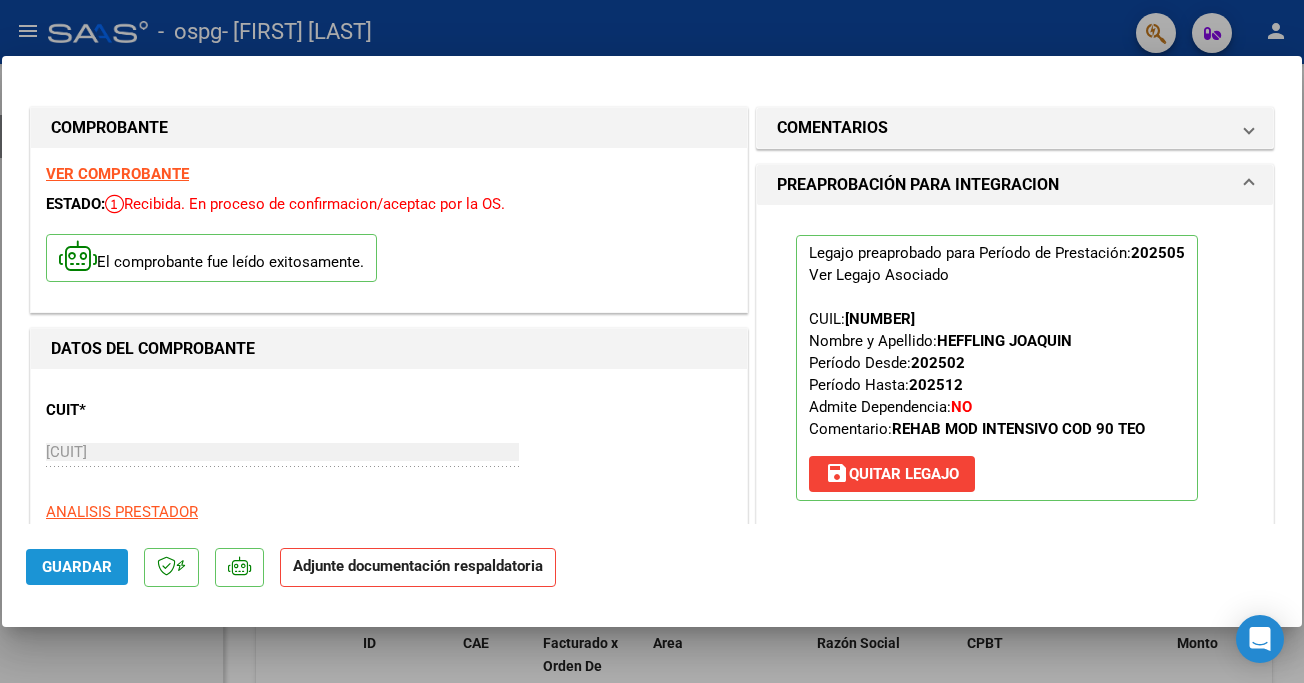 click on "Guardar" 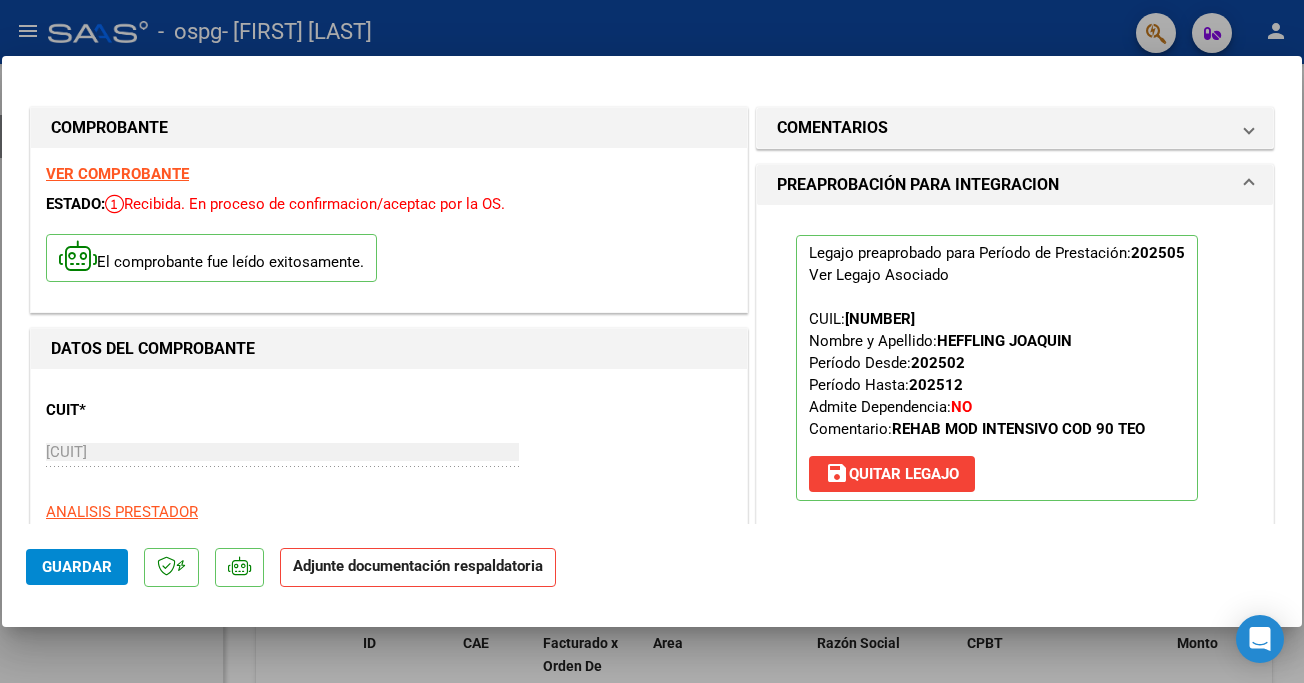 click on "Adjunte documentación respaldatoria" 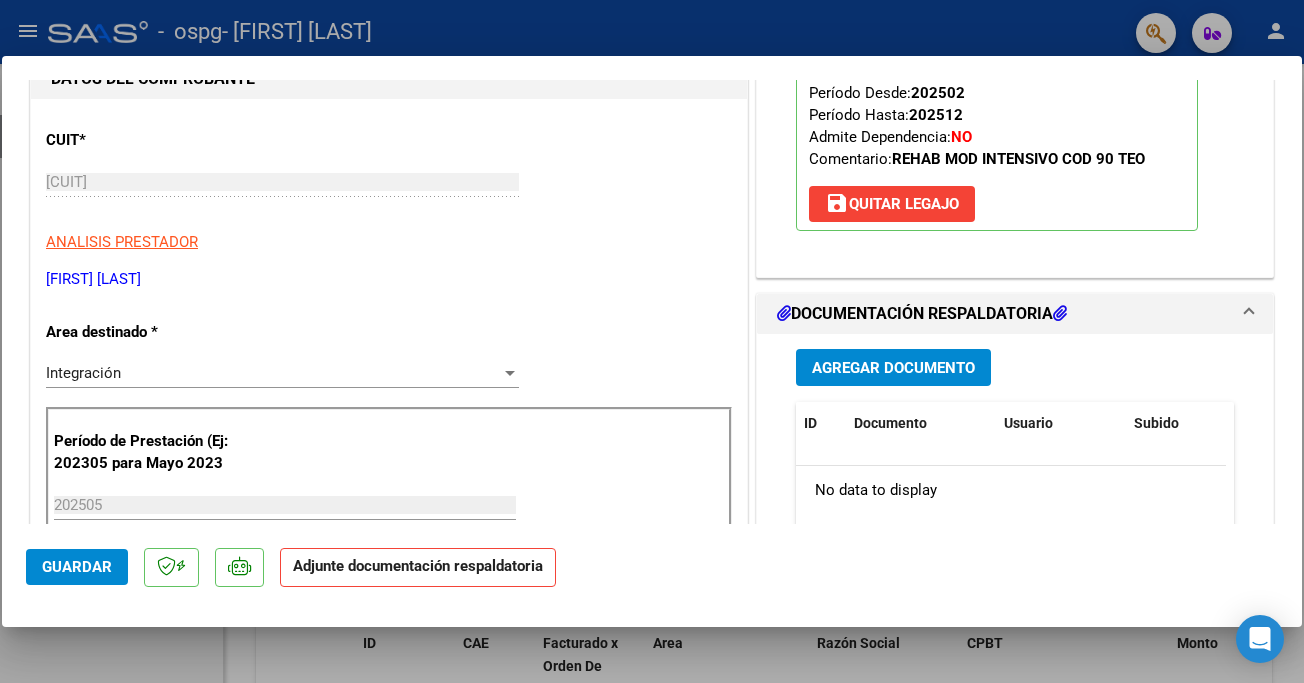 scroll, scrollTop: 324, scrollLeft: 0, axis: vertical 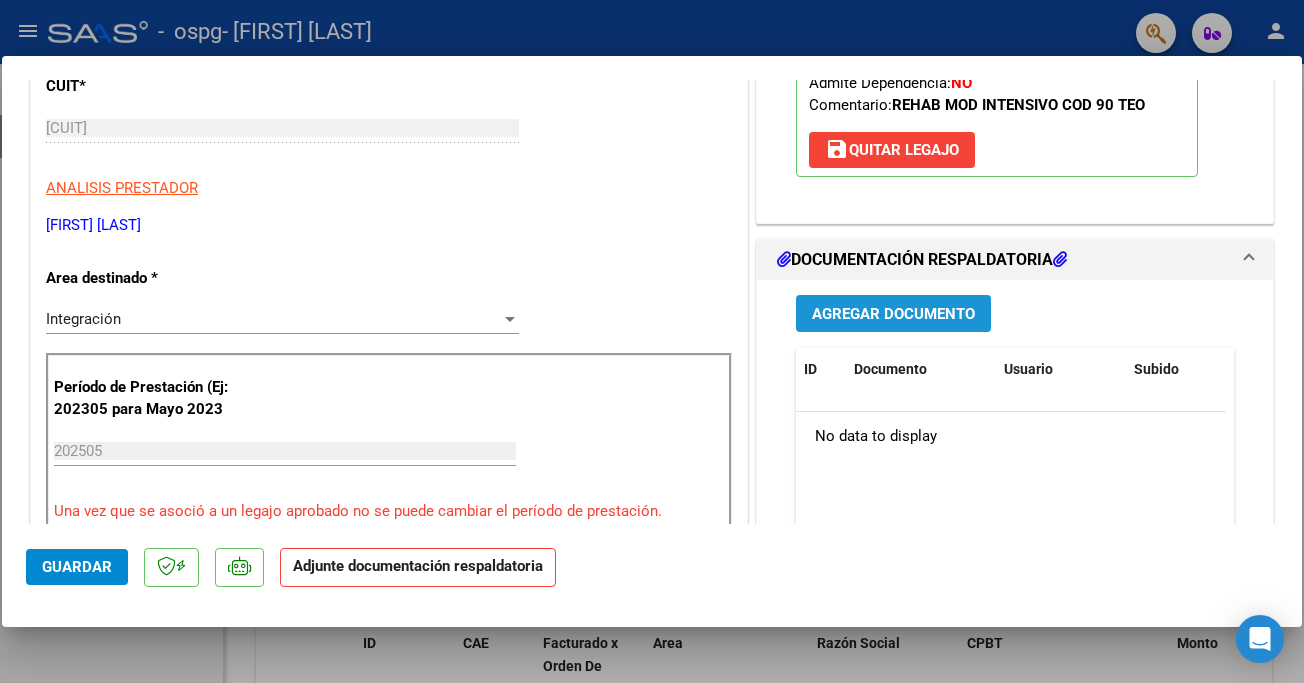 click on "Agregar Documento" at bounding box center (893, 314) 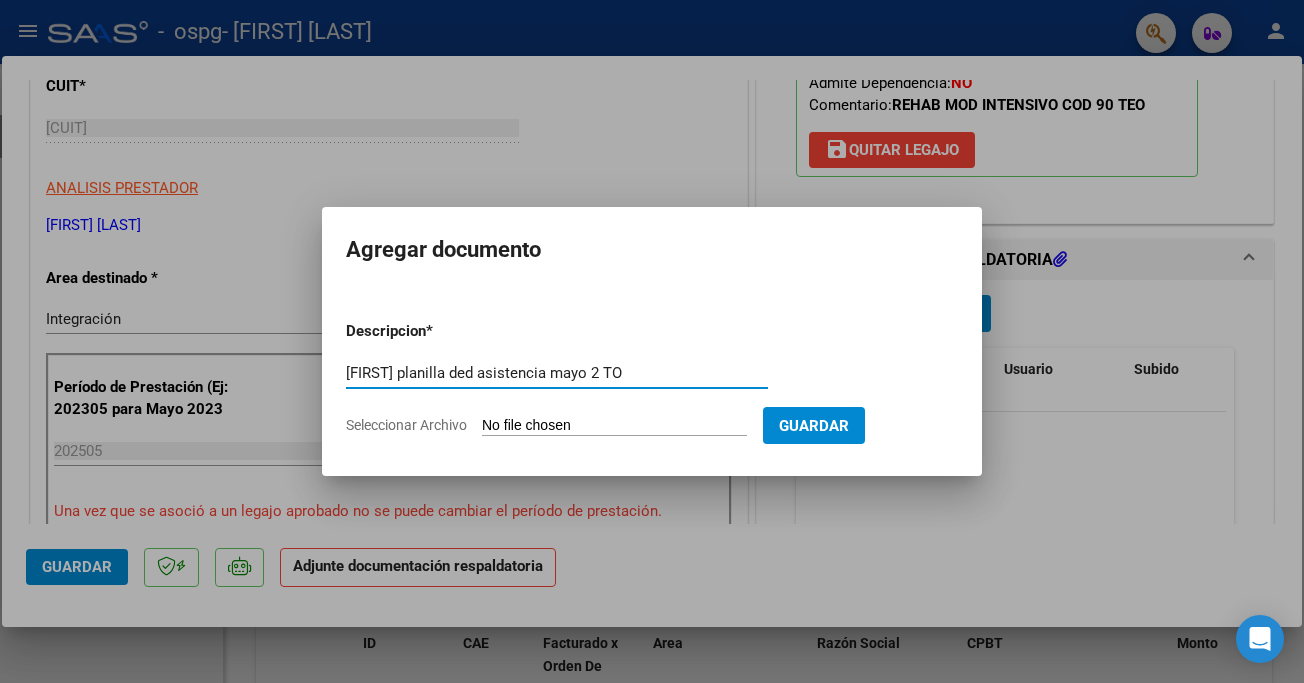 click on "[FIRST] planilla ded asistencia mayo 2 TO" at bounding box center [557, 373] 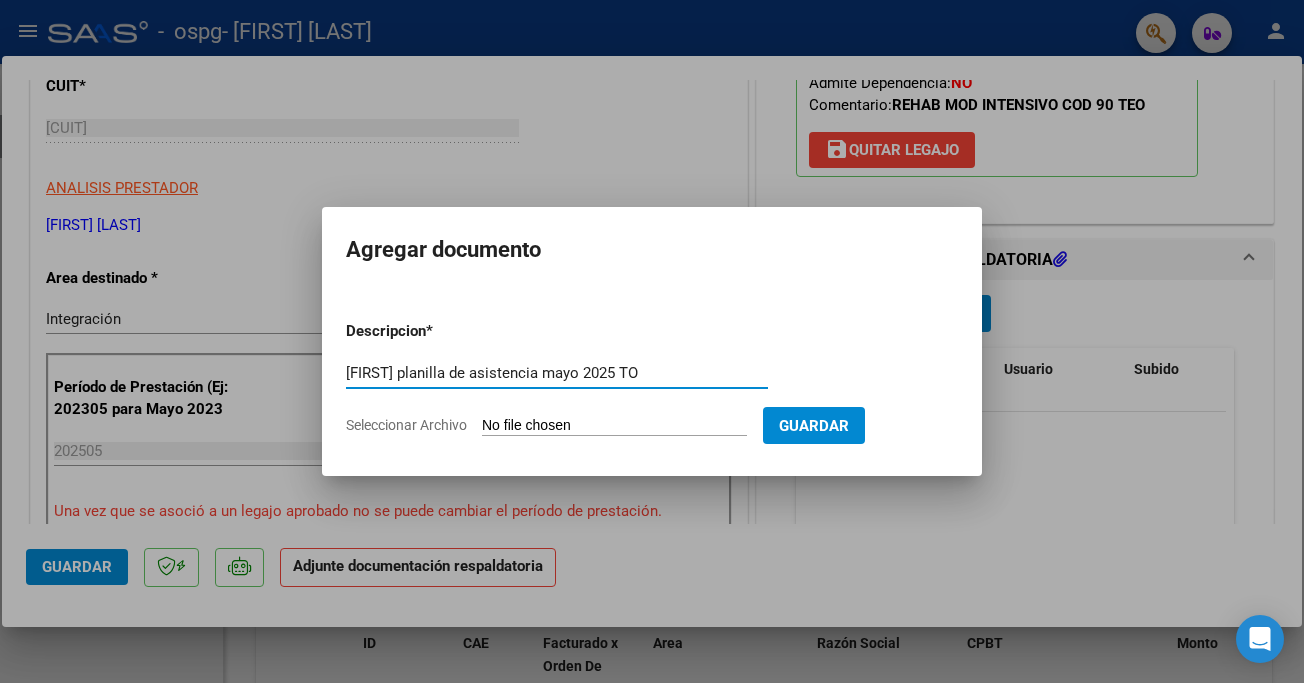 type on "[FIRST] planilla de asistencia mayo 2025 TO" 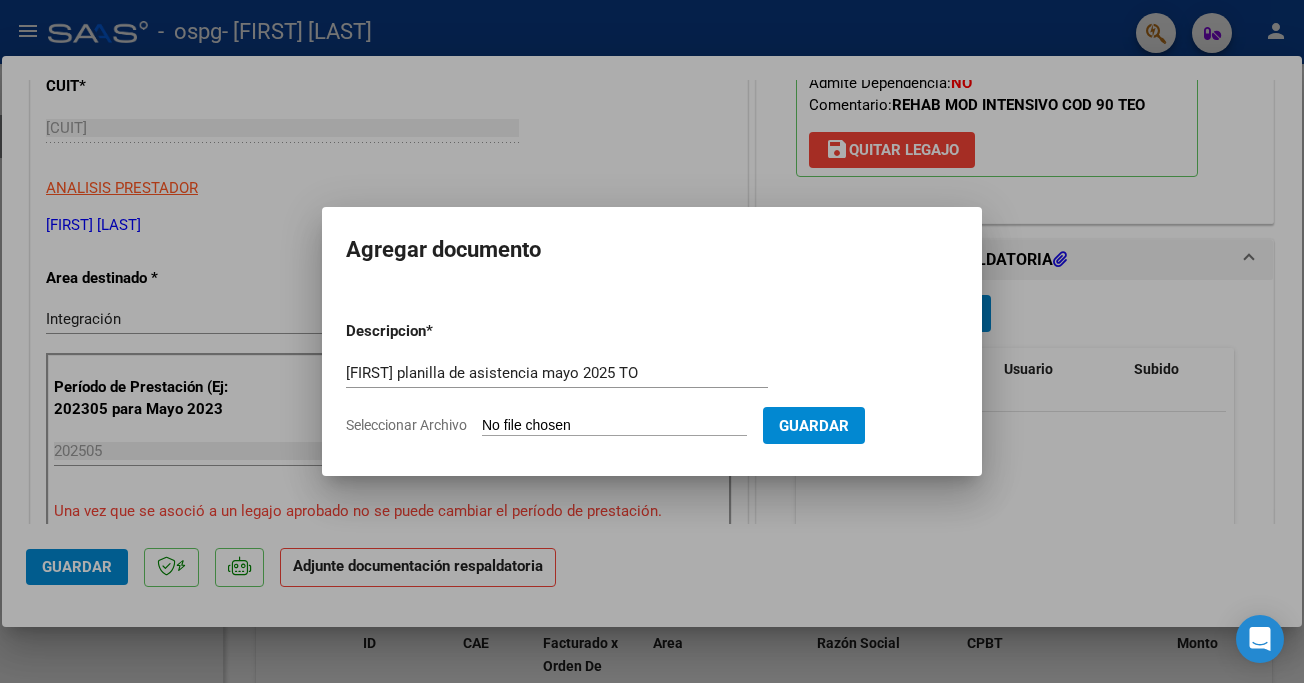 click on "Seleccionar Archivo" at bounding box center [614, 426] 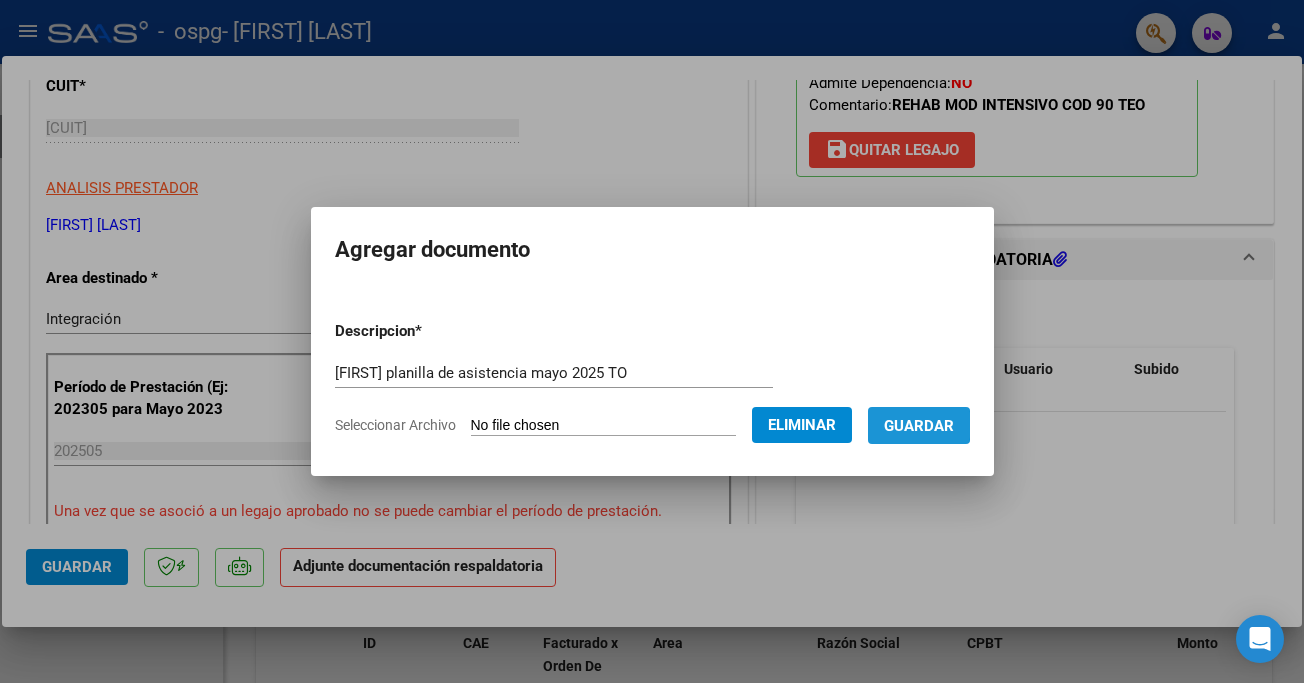 click on "Guardar" at bounding box center [919, 426] 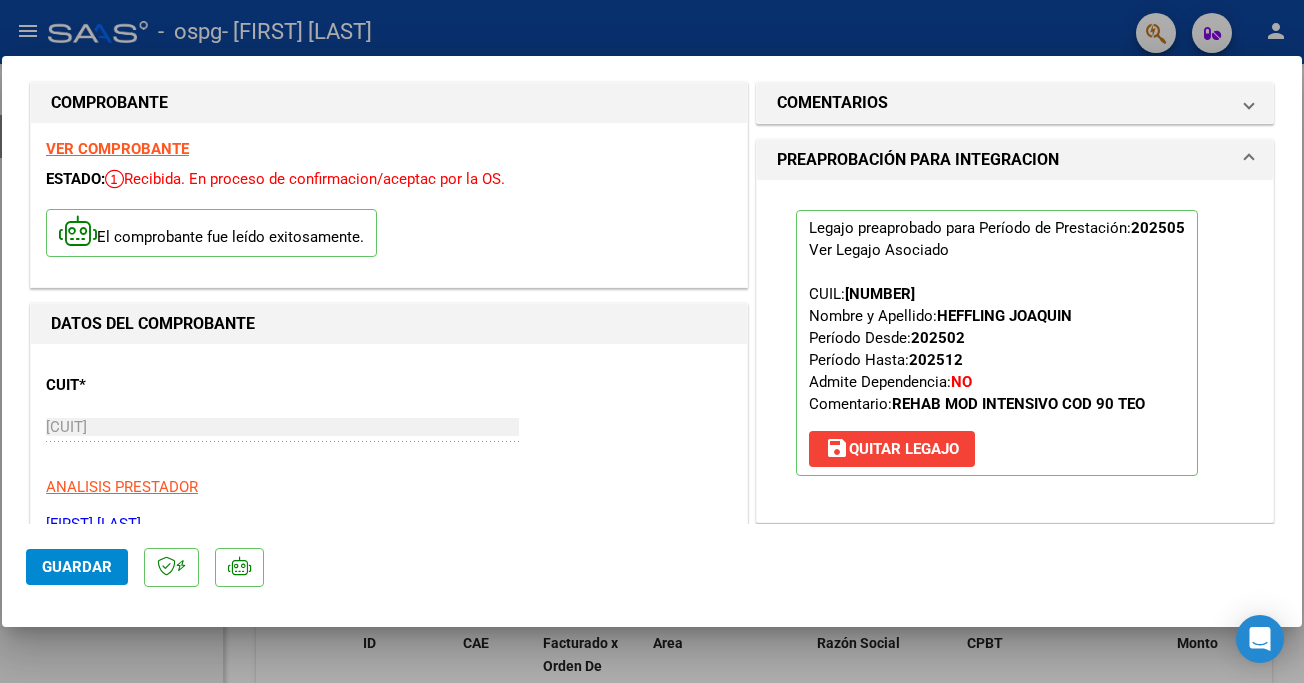 scroll, scrollTop: 0, scrollLeft: 0, axis: both 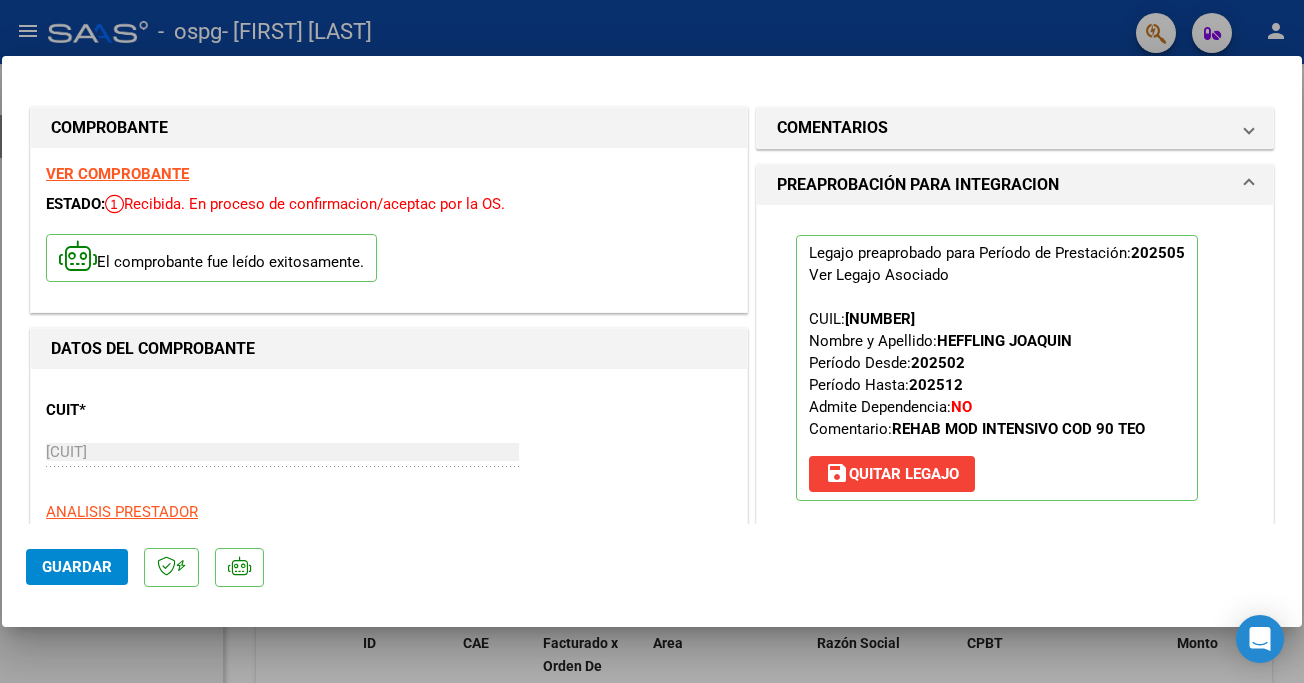 click at bounding box center [652, 341] 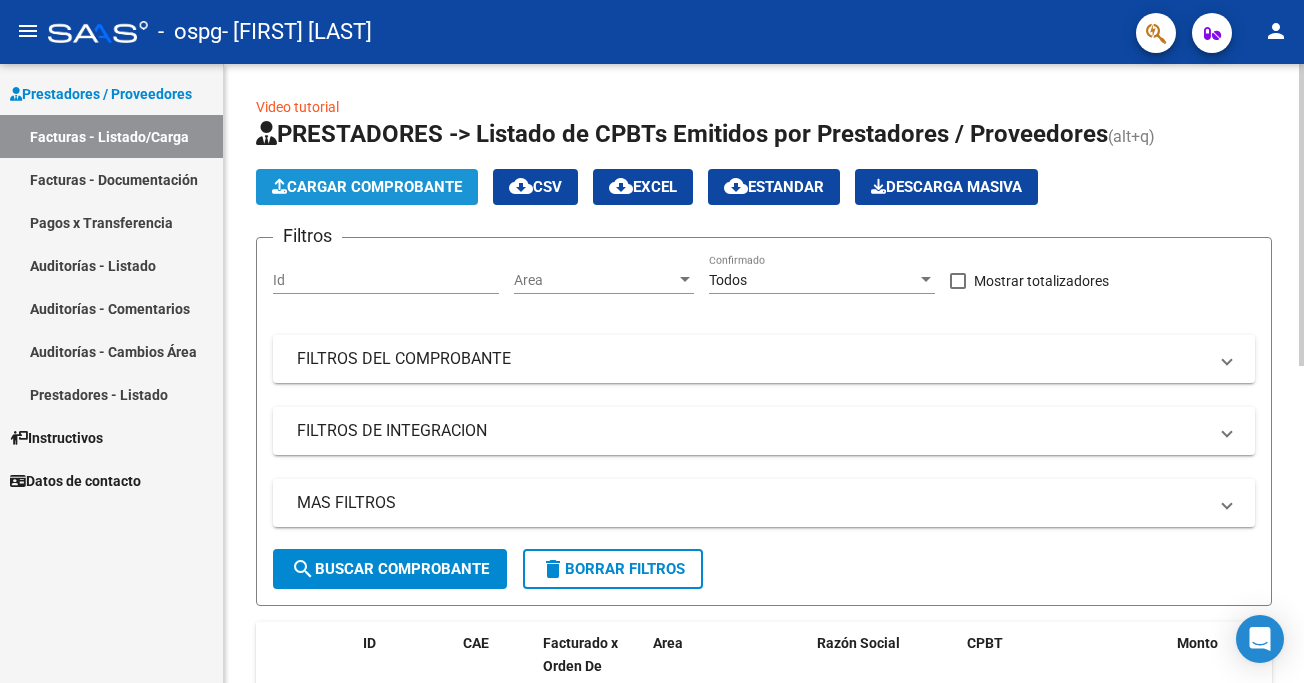 click on "Cargar Comprobante" 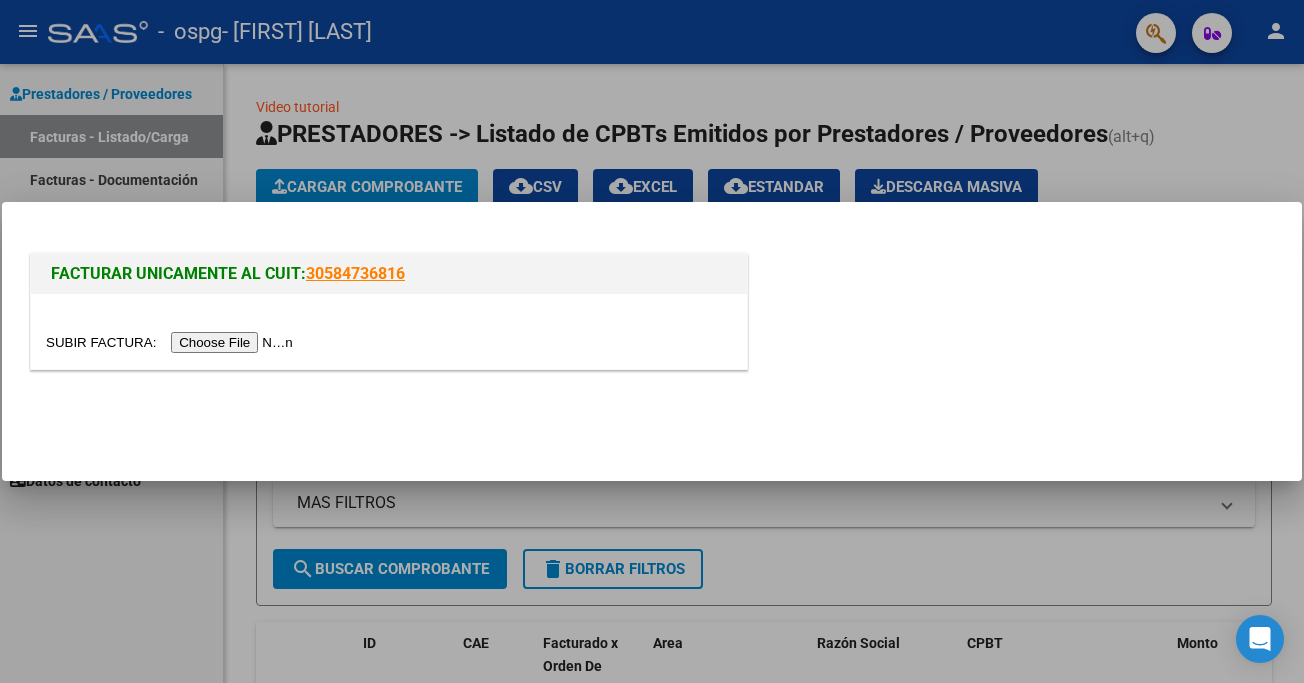 click at bounding box center [172, 342] 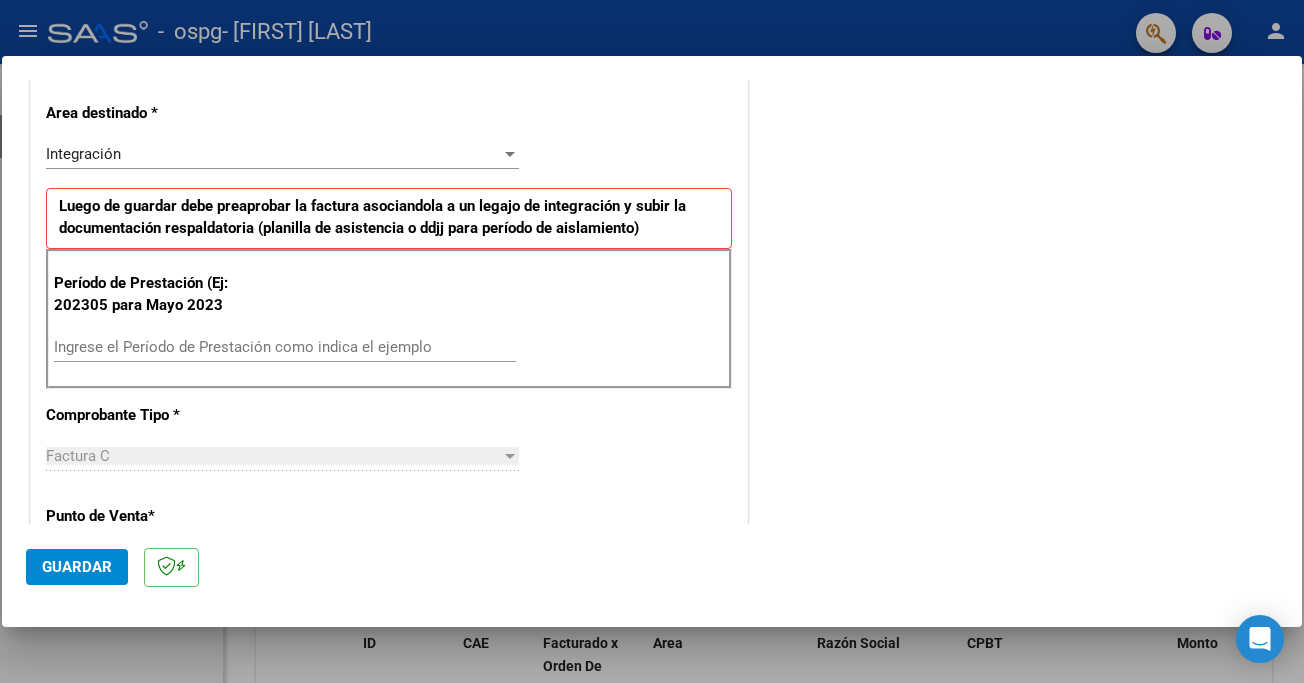scroll, scrollTop: 429, scrollLeft: 0, axis: vertical 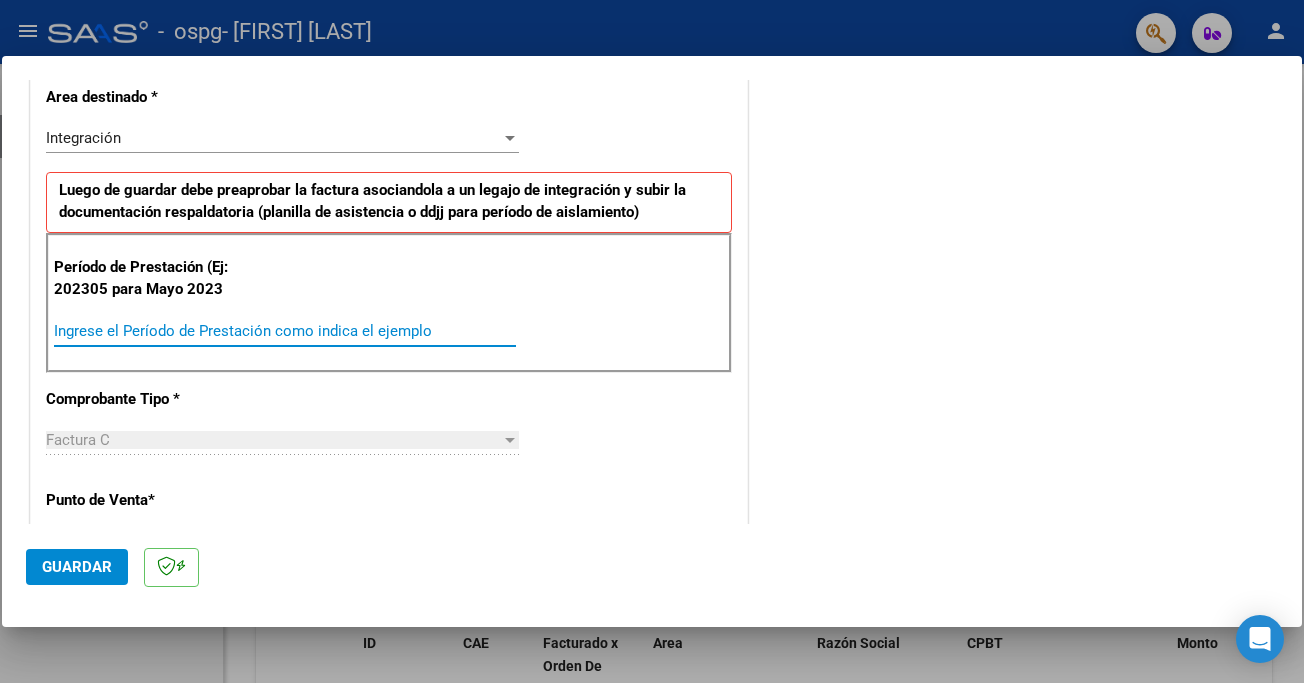 click on "Ingrese el Período de Prestación como indica el ejemplo" at bounding box center (285, 331) 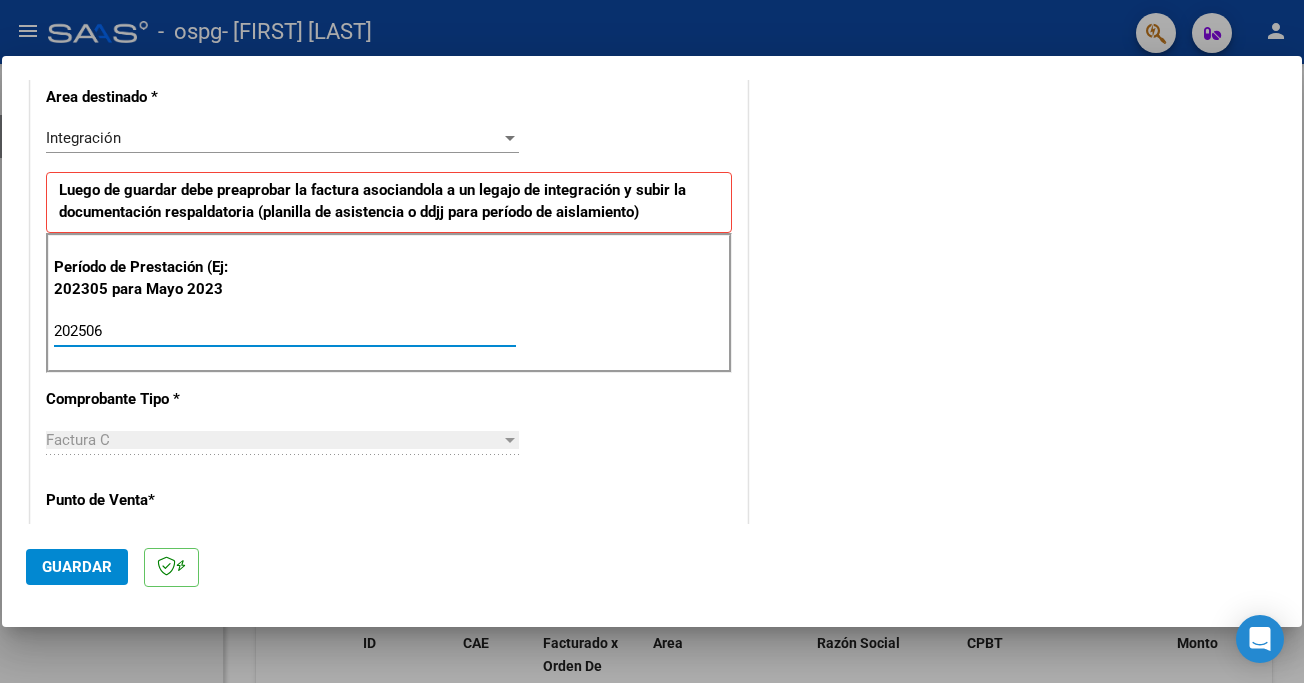 type on "202506" 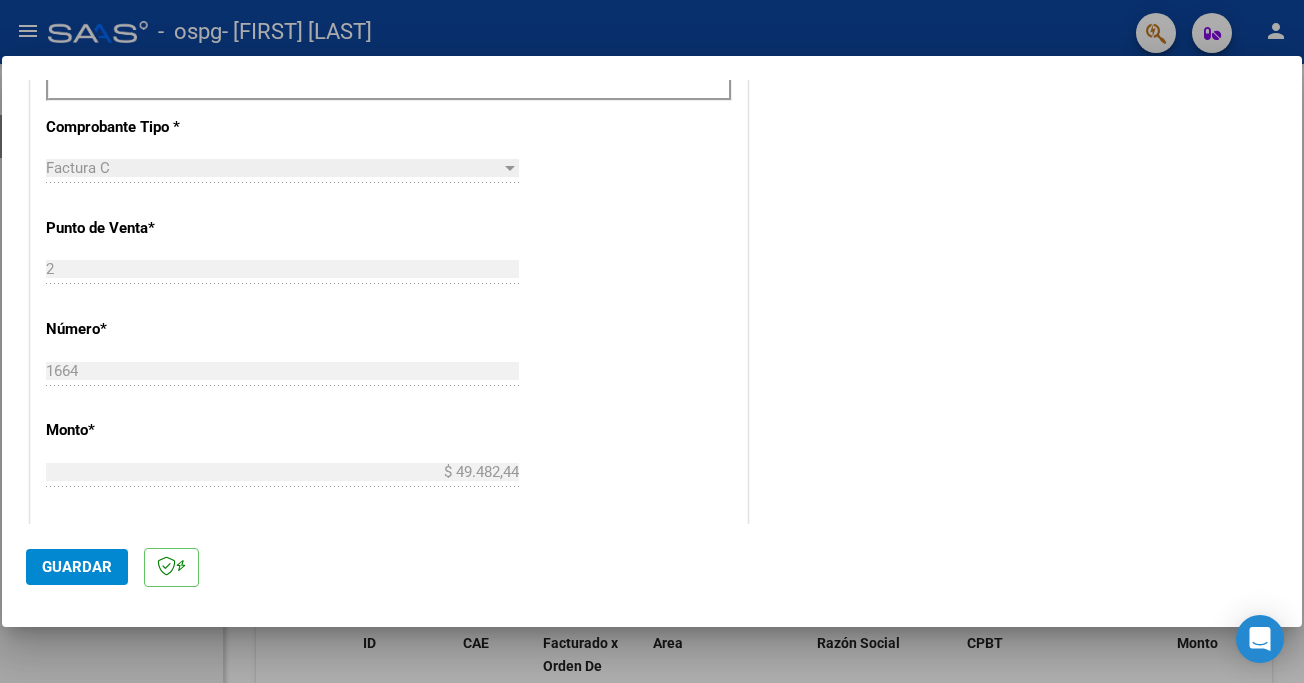scroll, scrollTop: 785, scrollLeft: 0, axis: vertical 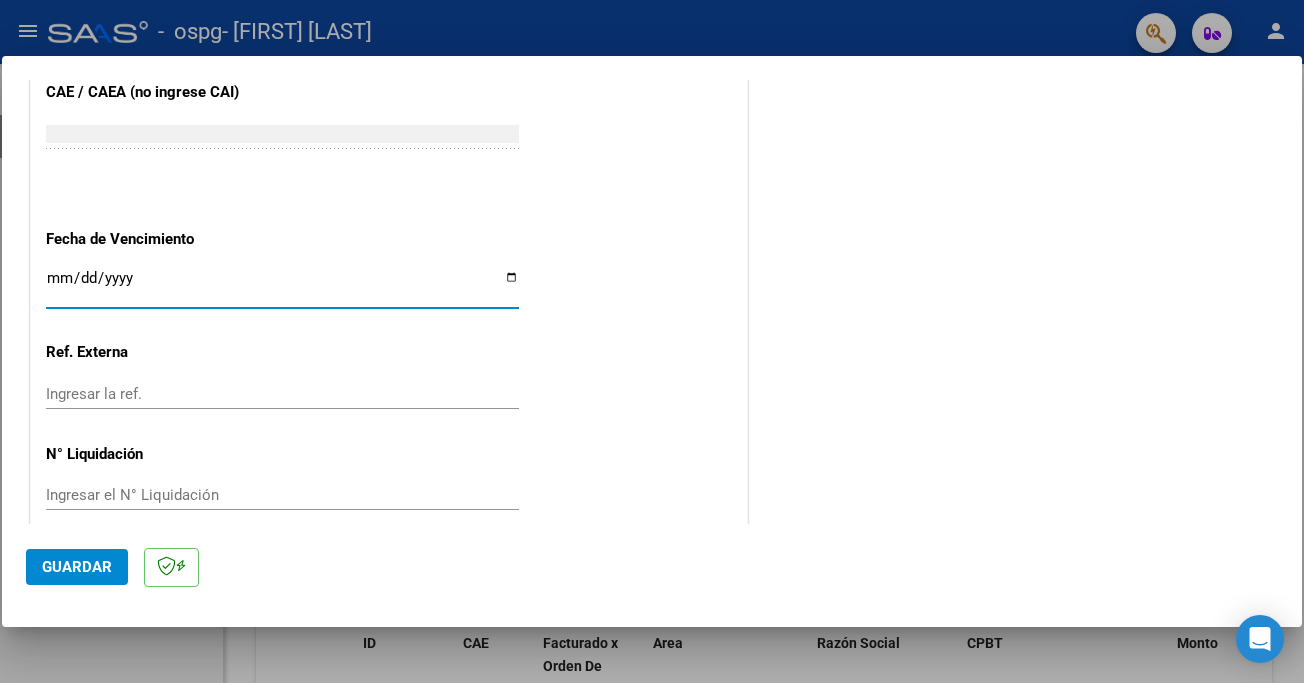 click on "Ingresar la fecha" at bounding box center (282, 286) 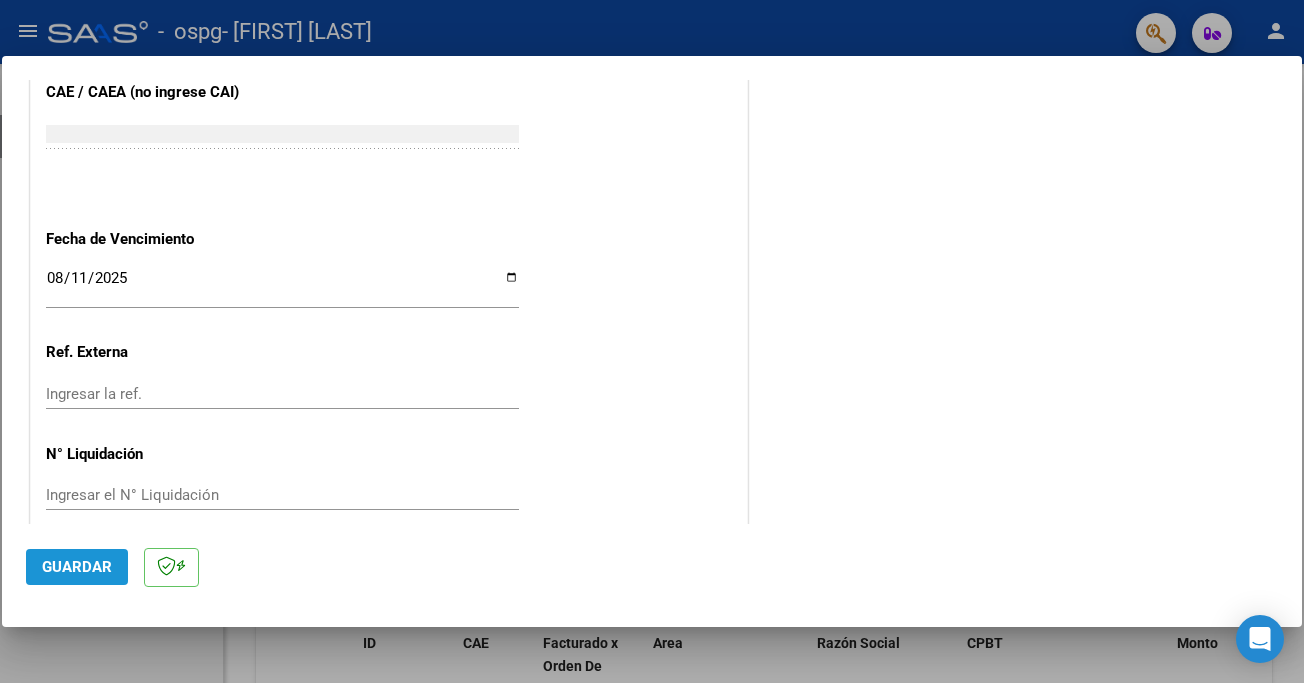 click on "Guardar" 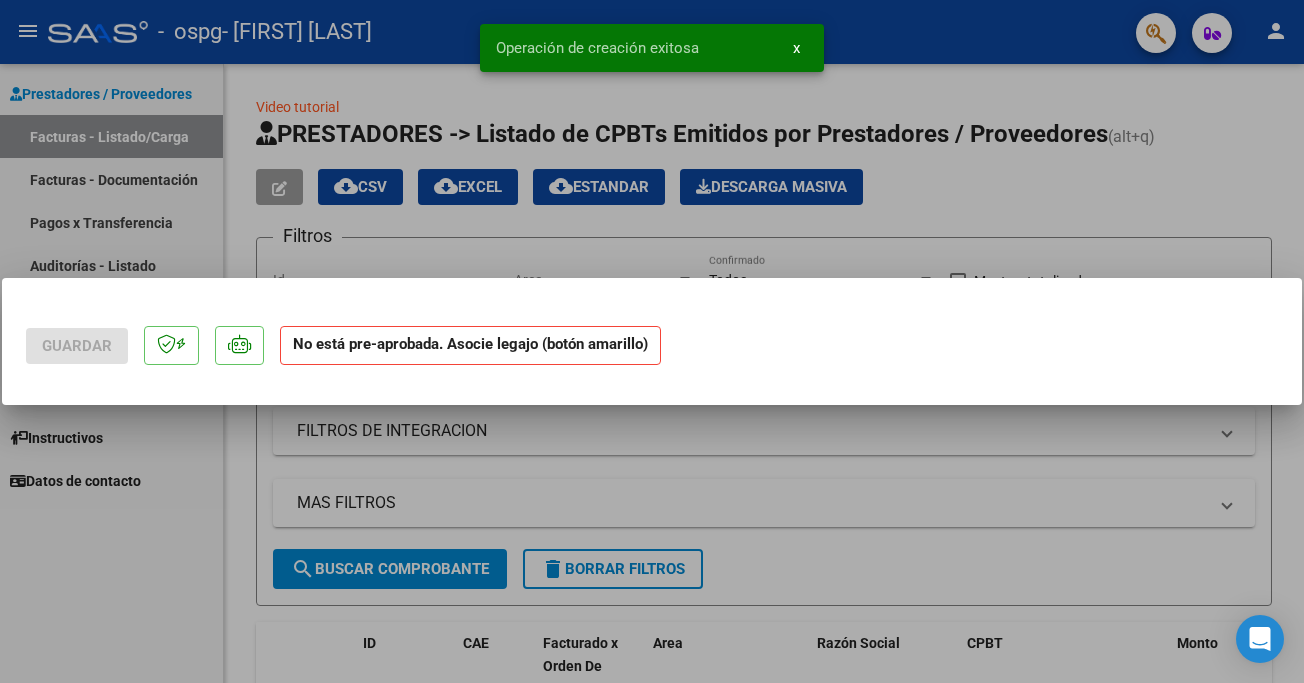 scroll, scrollTop: 0, scrollLeft: 0, axis: both 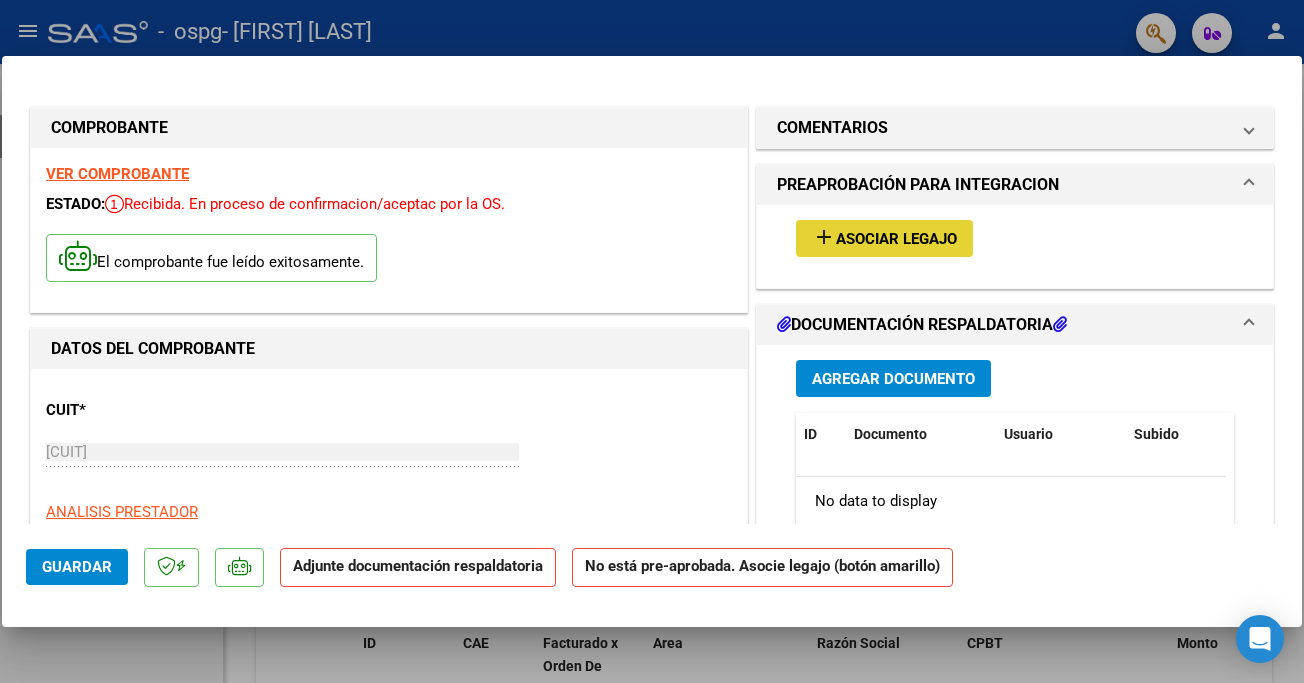 click on "Asociar Legajo" at bounding box center (896, 239) 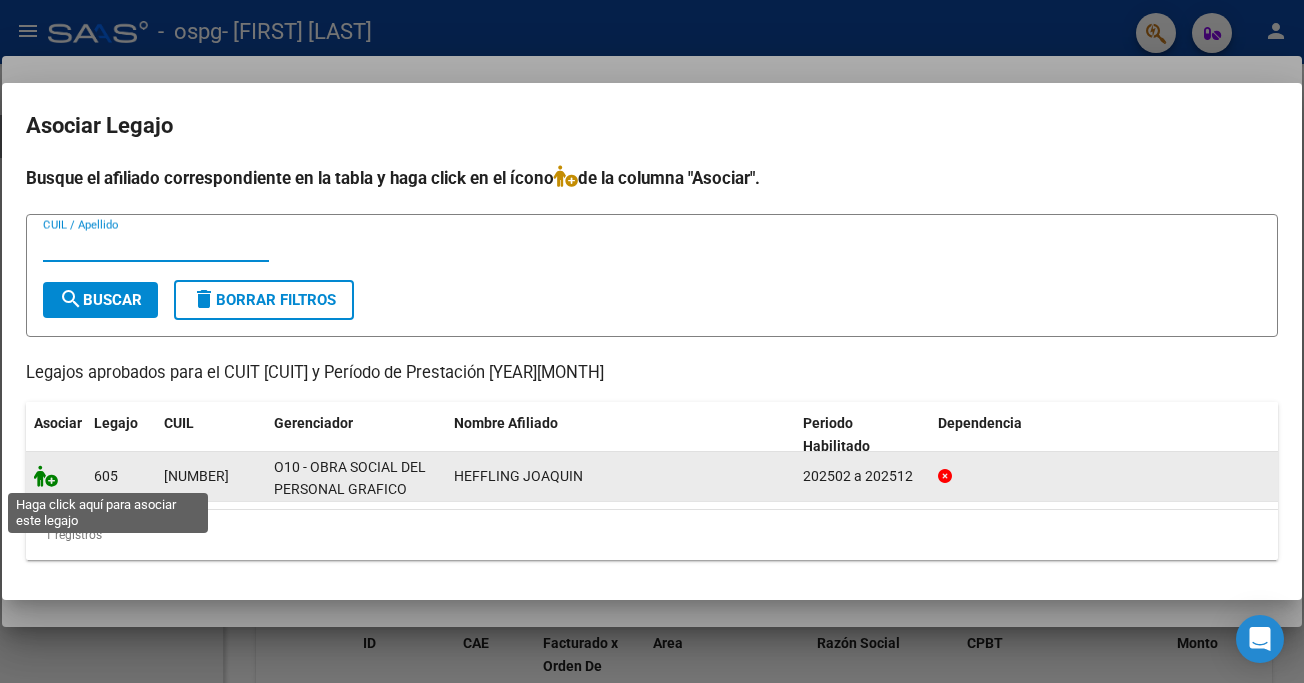 click 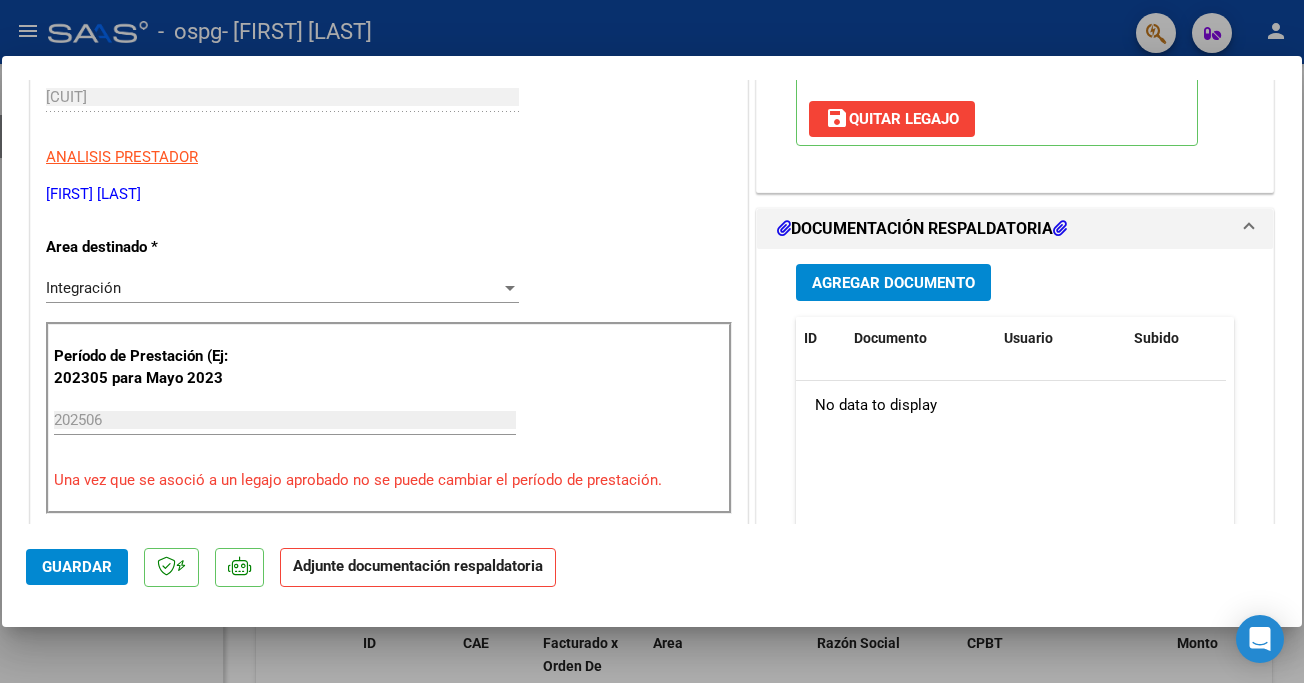 scroll, scrollTop: 350, scrollLeft: 0, axis: vertical 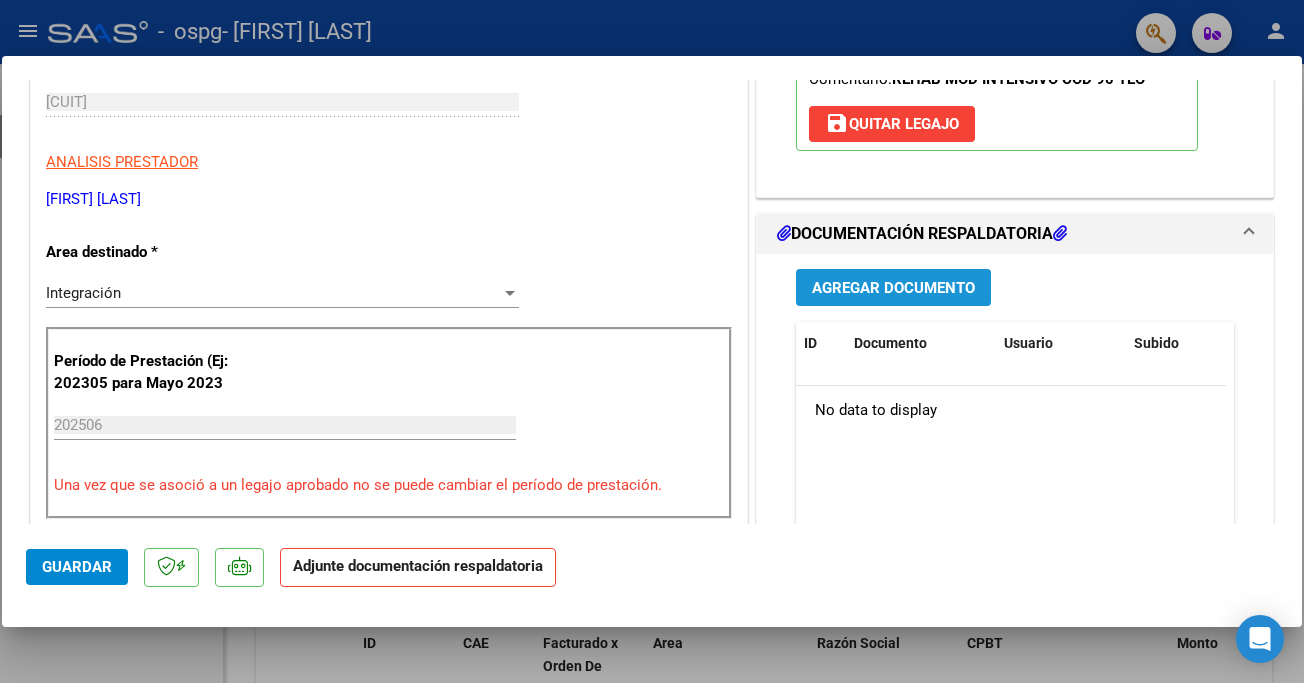 click on "Agregar Documento" at bounding box center [893, 288] 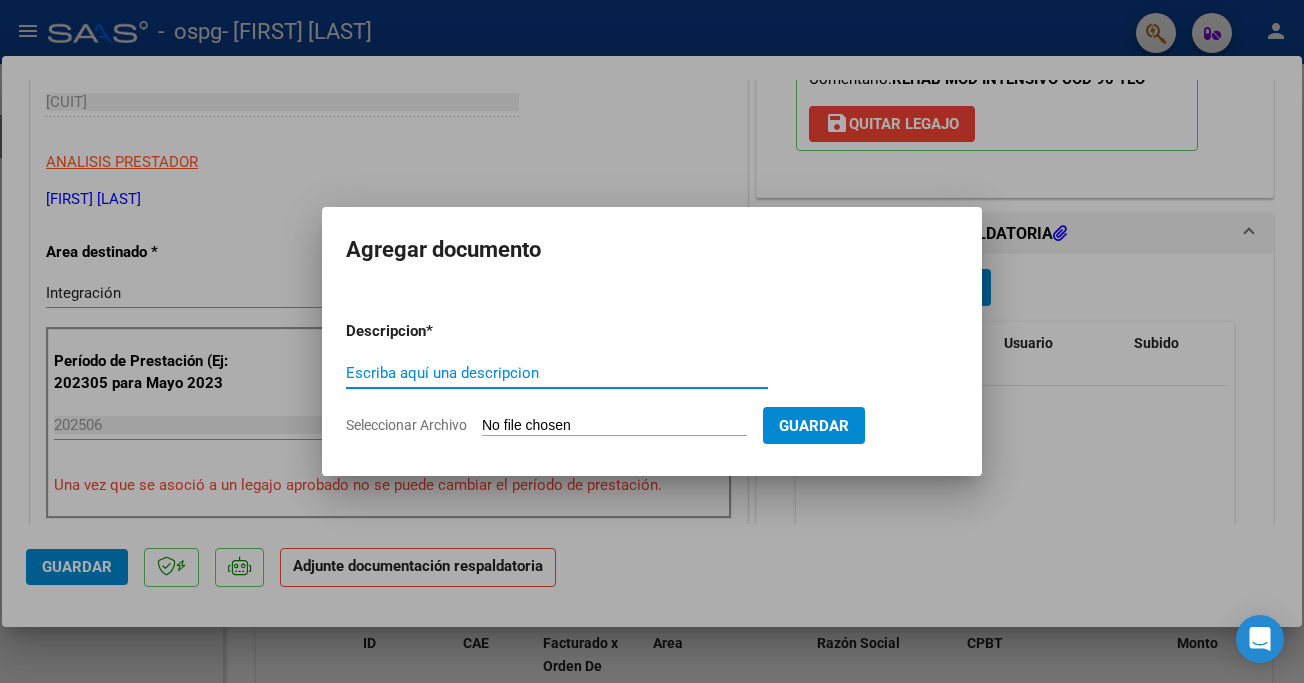 click on "Escriba aquí una descripcion" at bounding box center (557, 373) 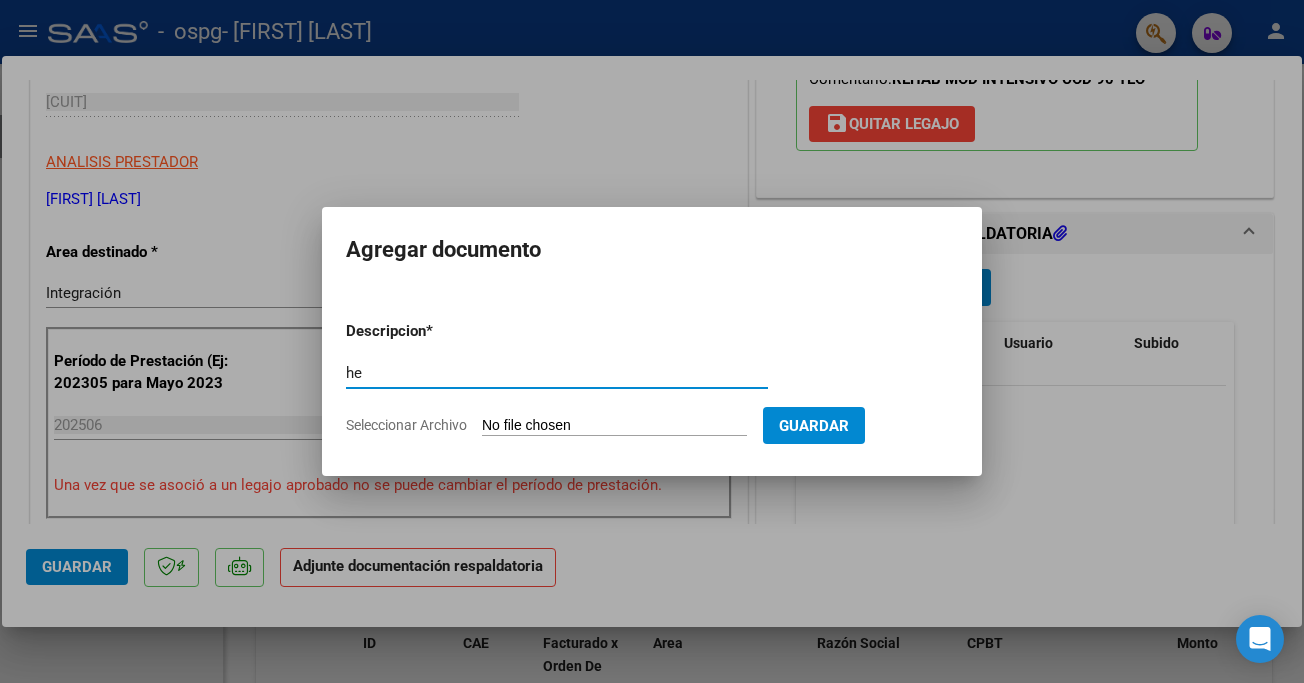 type on "h" 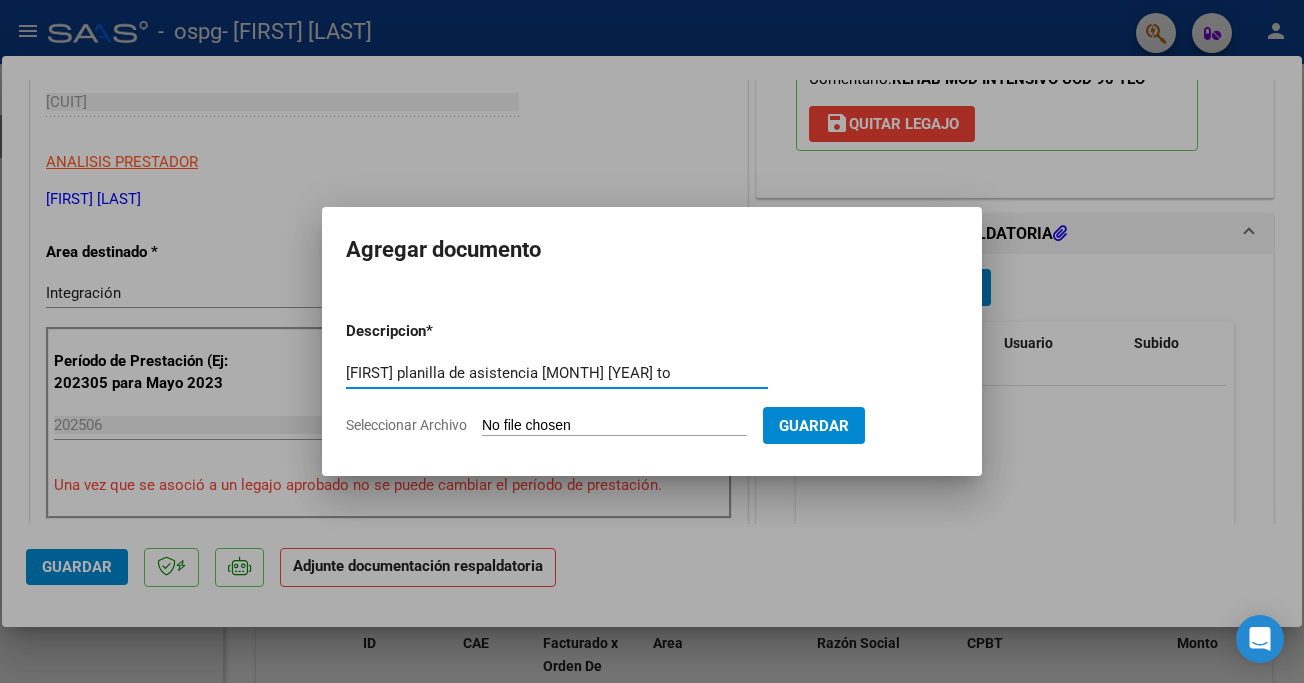 type on "[FIRST] planilla de asistencia [MONTH] [YEAR] to" 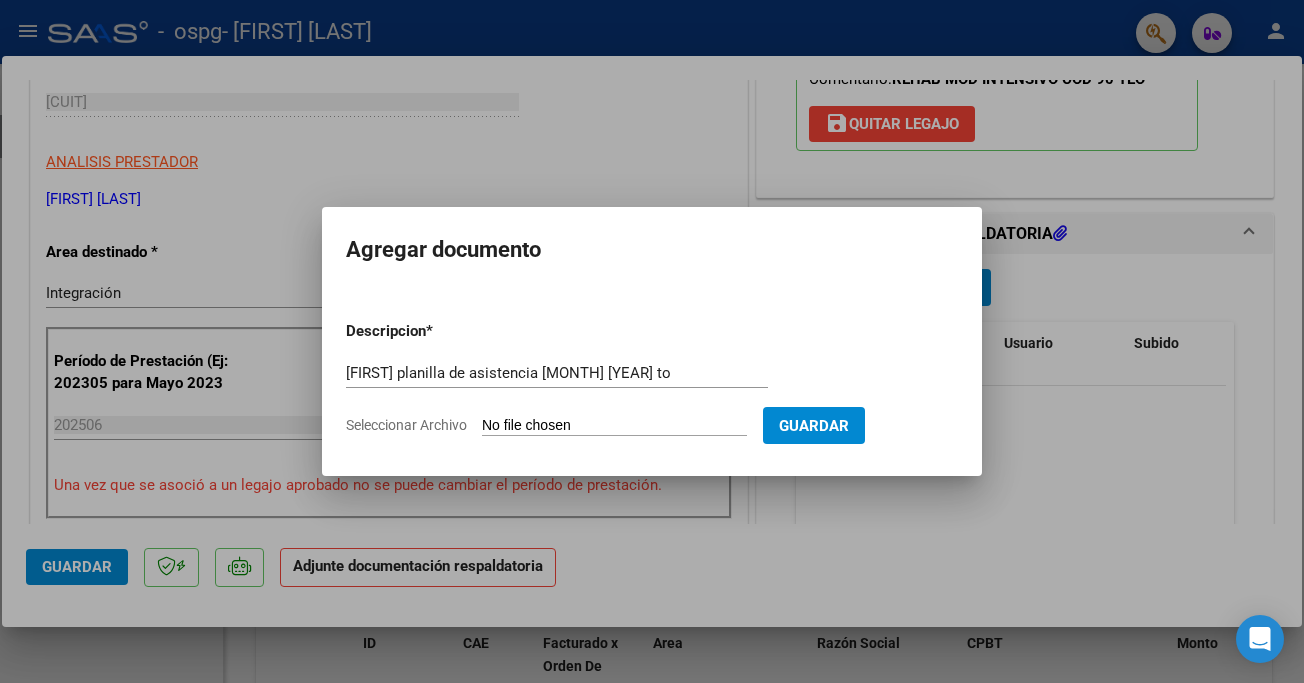 type on "C:\fakepath\[FIRST] planilla [MONTH] 25.pdf" 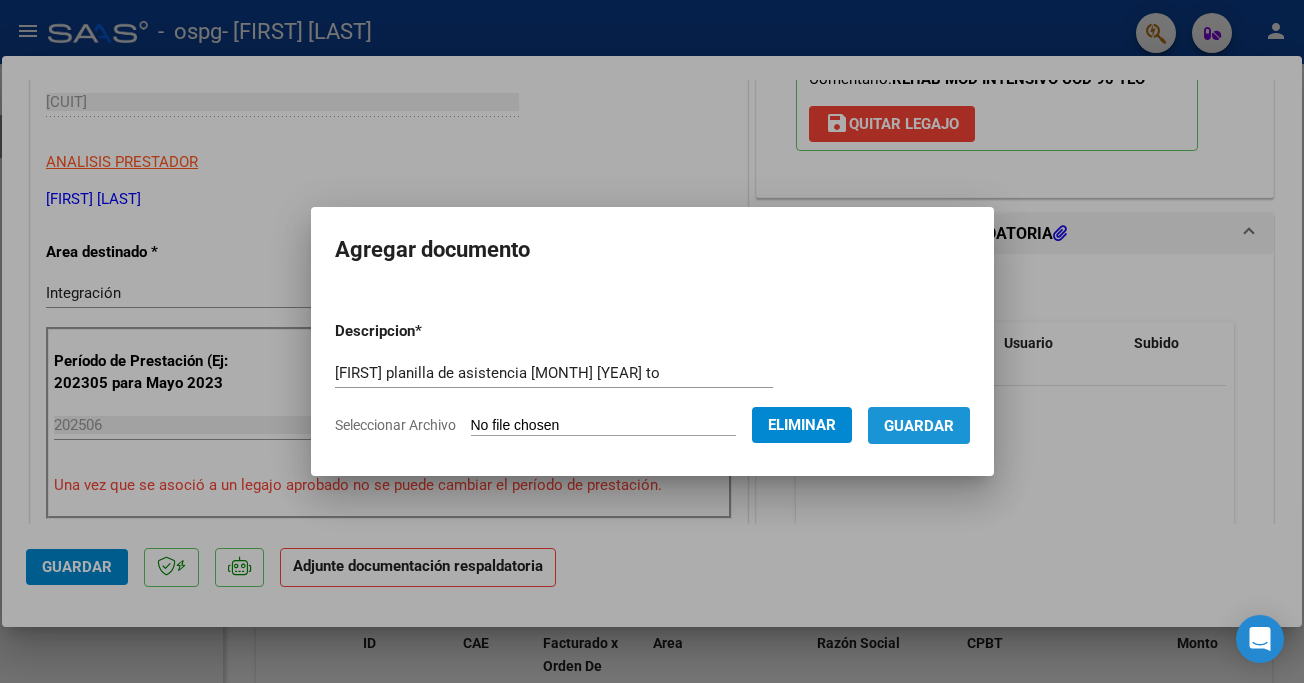 click on "Guardar" at bounding box center [919, 426] 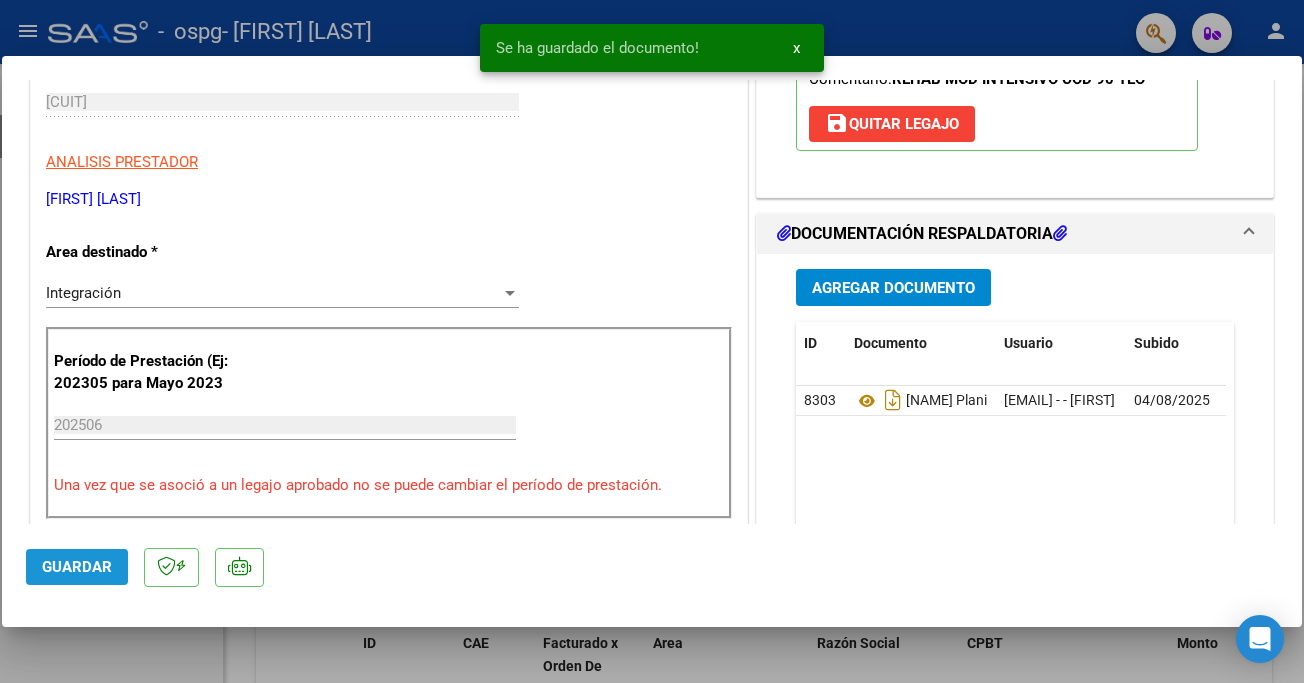 click on "Guardar" 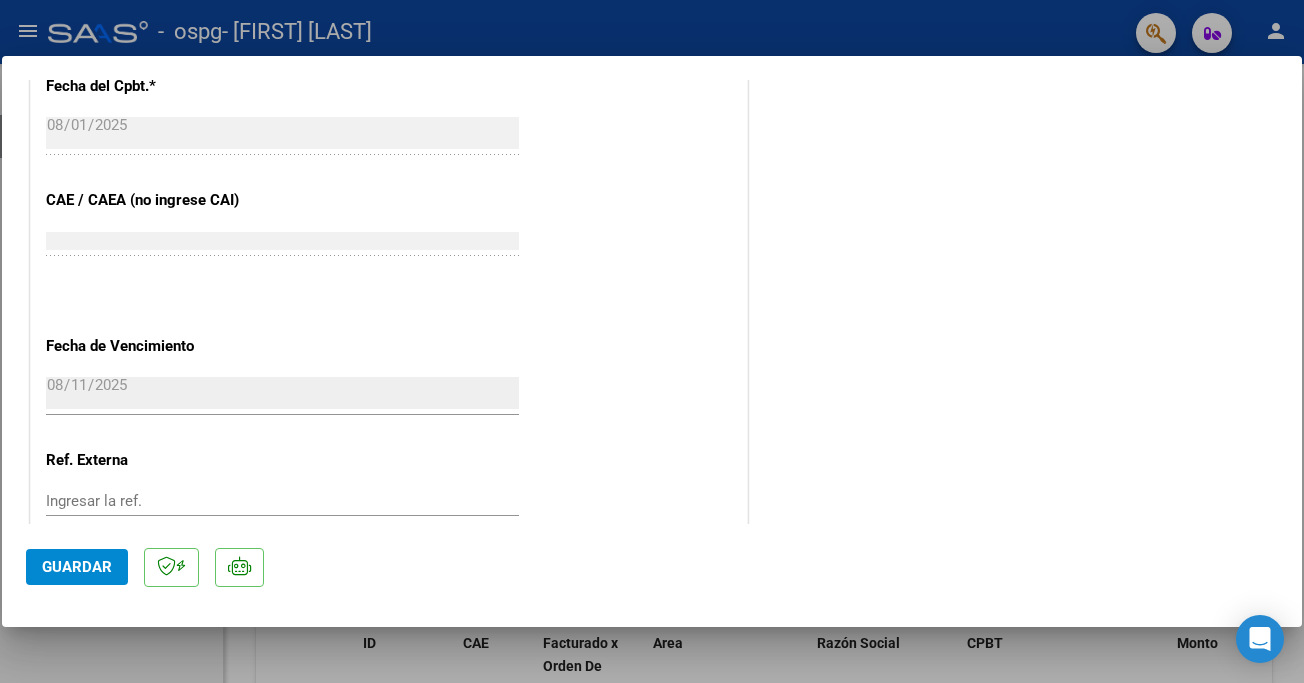 scroll, scrollTop: 1322, scrollLeft: 0, axis: vertical 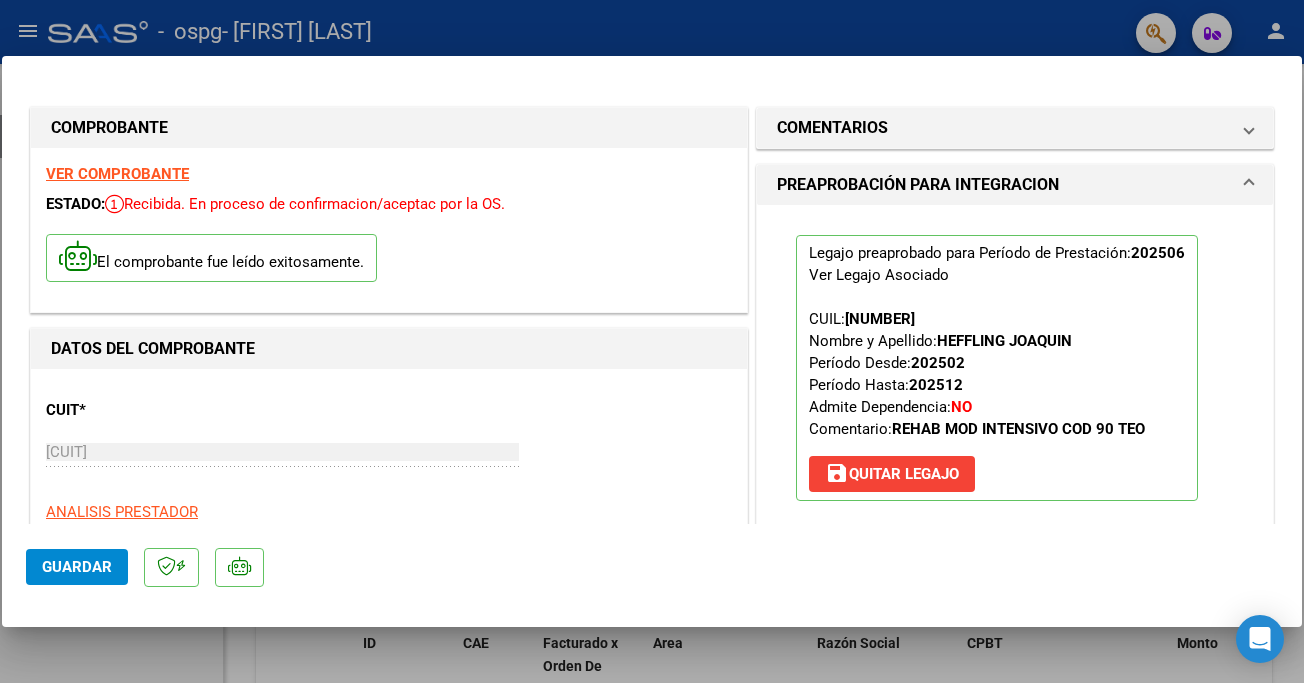 click at bounding box center (652, 341) 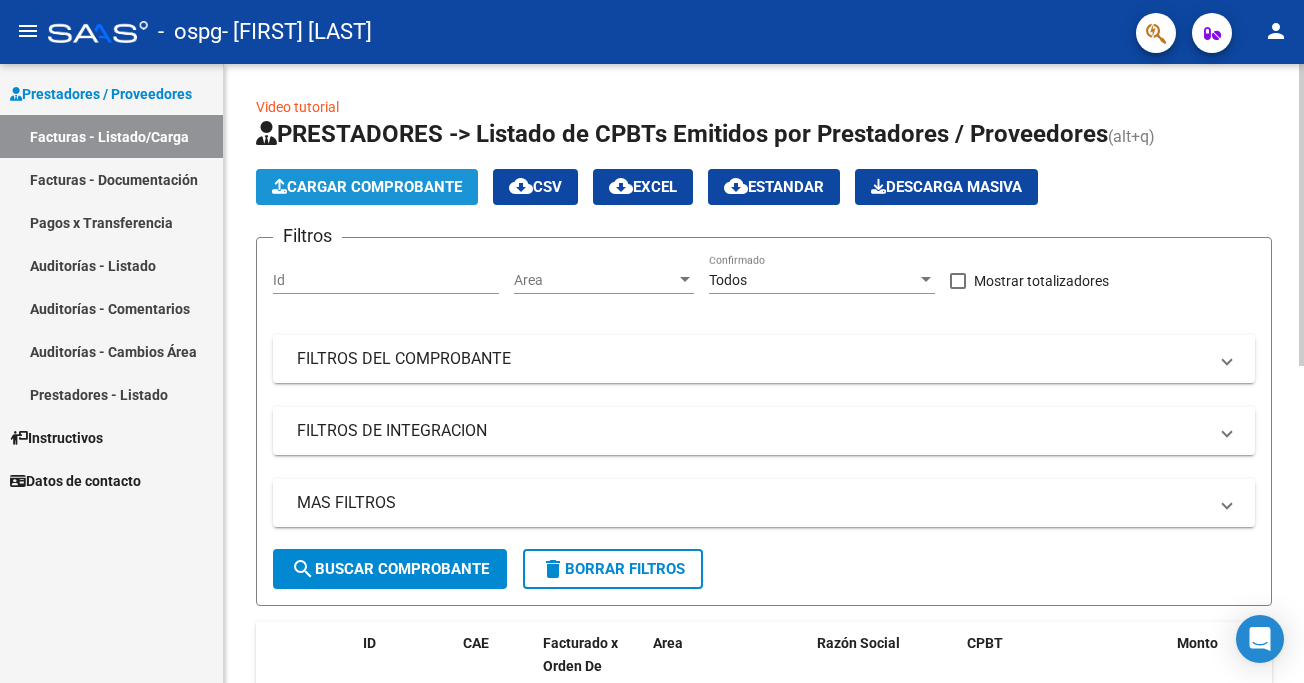 click on "Cargar Comprobante" 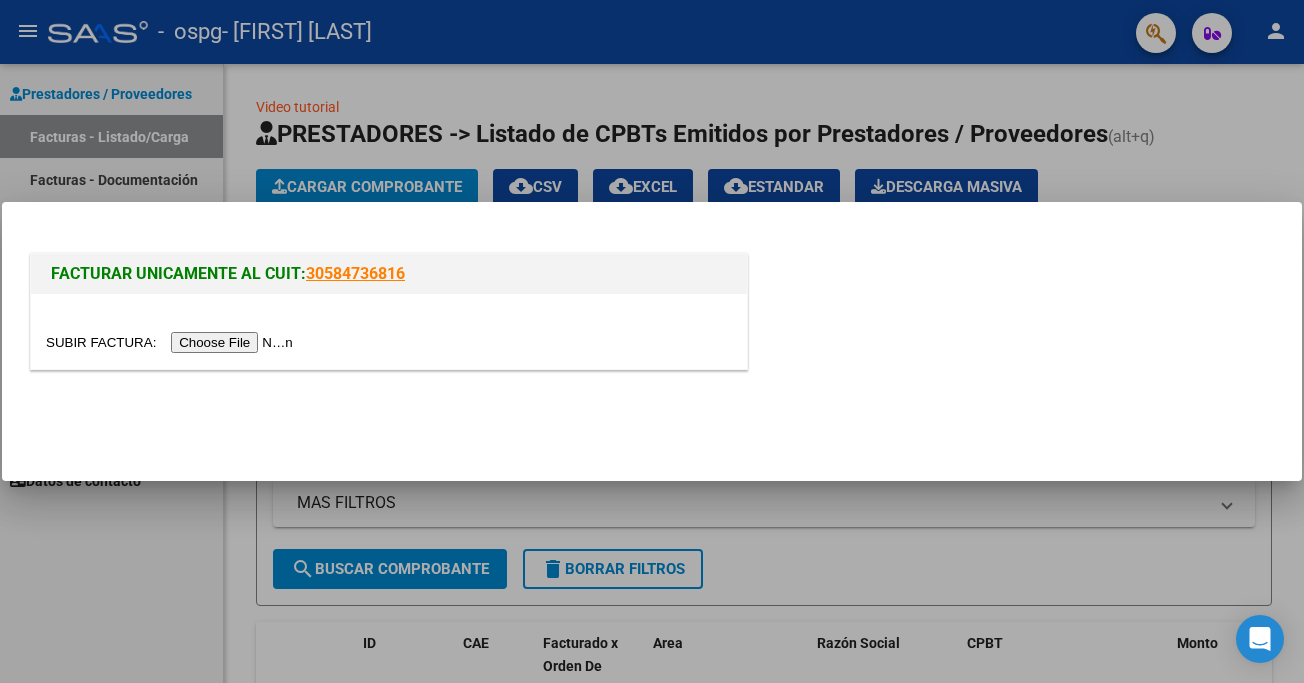 click at bounding box center [172, 342] 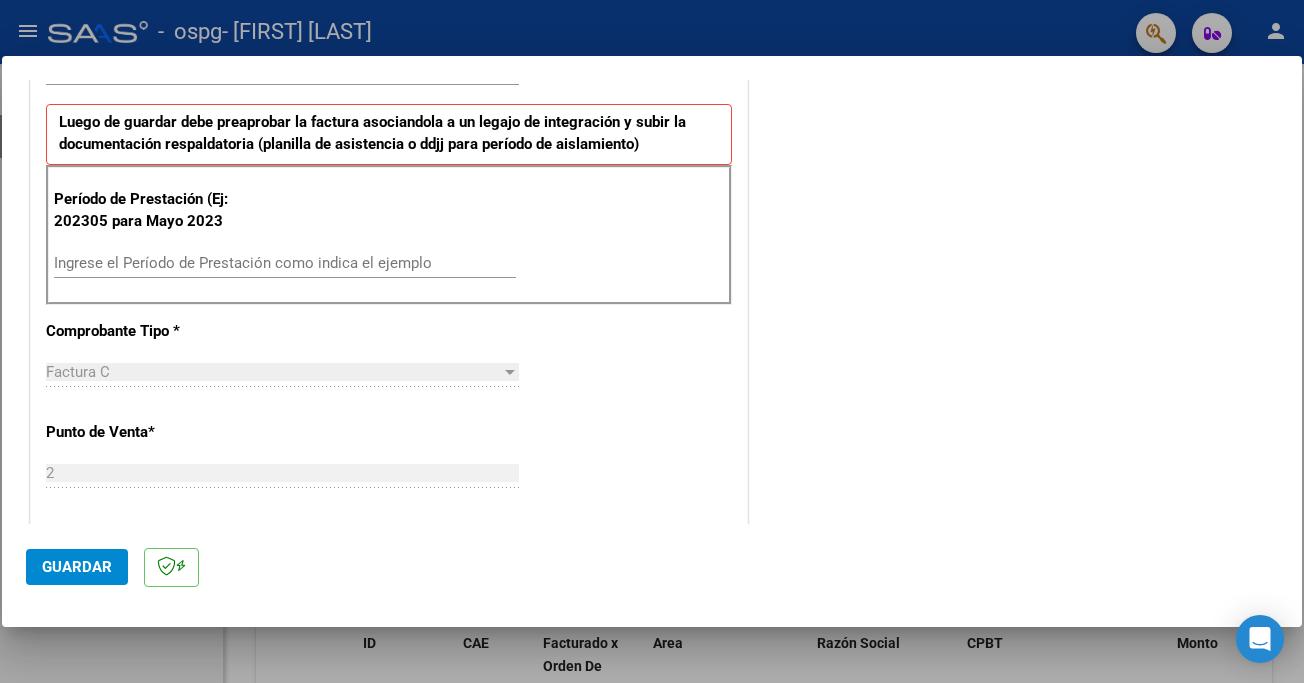 scroll, scrollTop: 493, scrollLeft: 0, axis: vertical 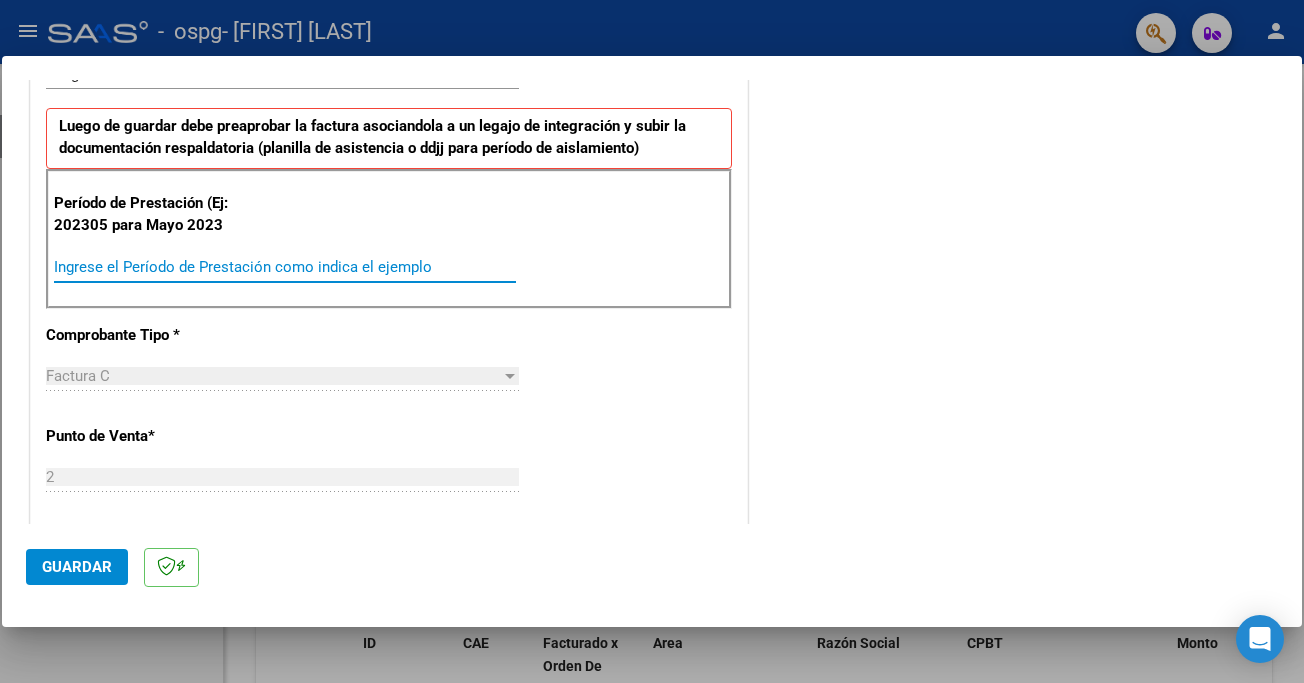 click on "Ingrese el Período de Prestación como indica el ejemplo" at bounding box center [285, 267] 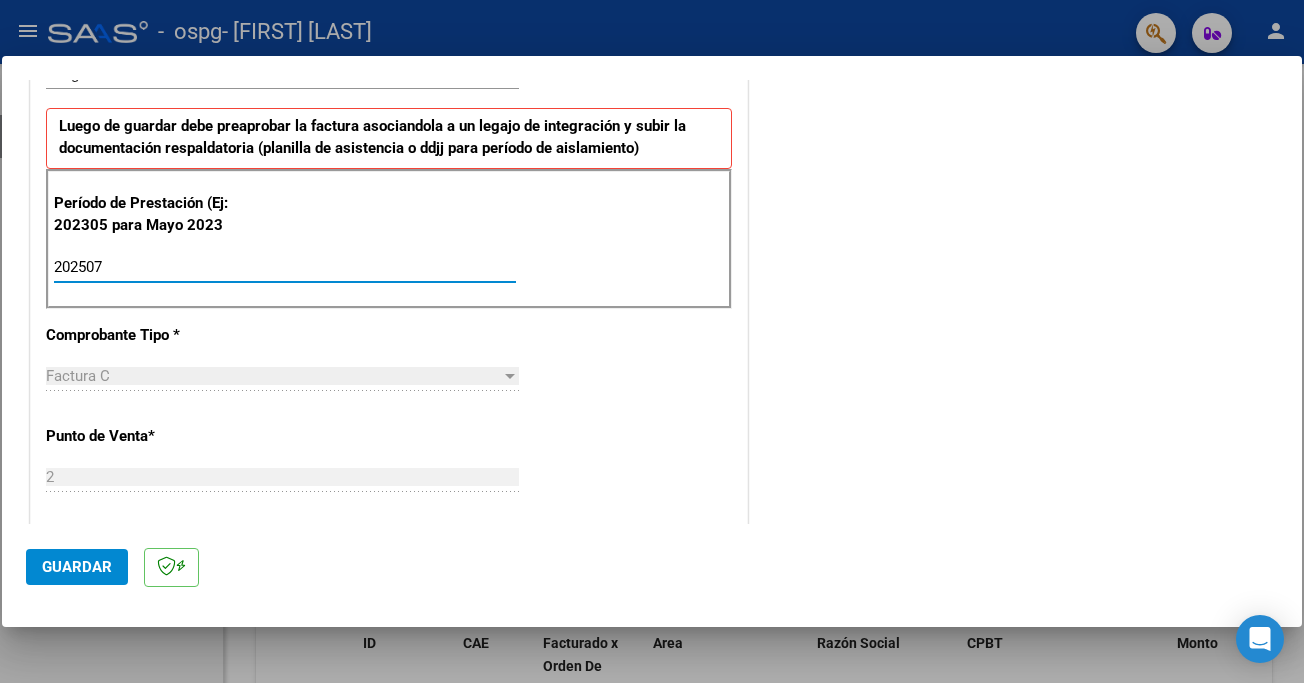 type on "202507" 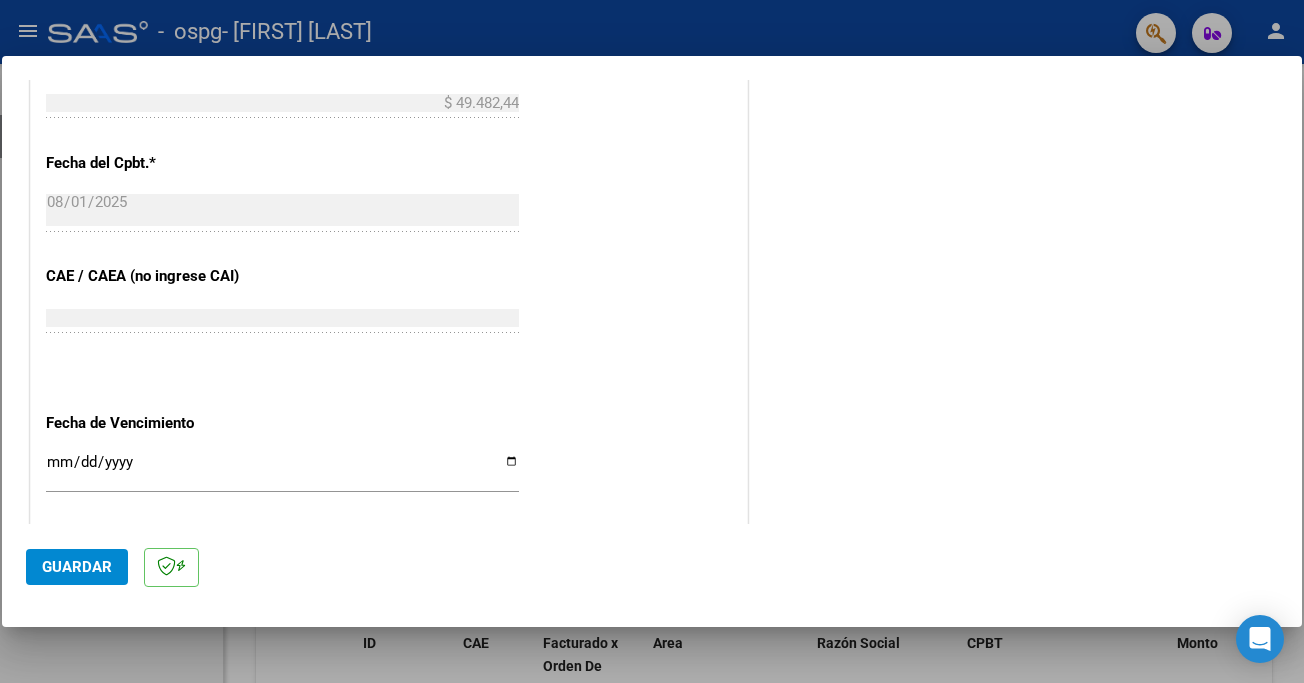 scroll, scrollTop: 1106, scrollLeft: 0, axis: vertical 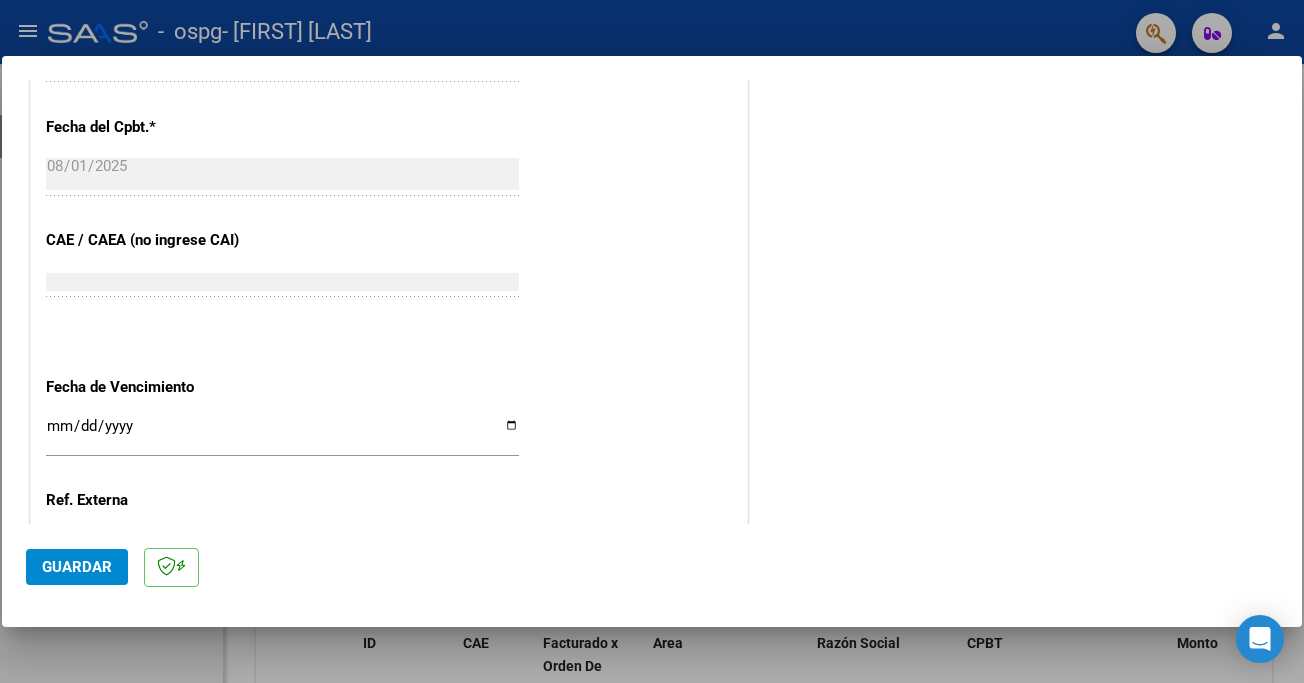 click on "Ingresar la fecha" at bounding box center (282, 434) 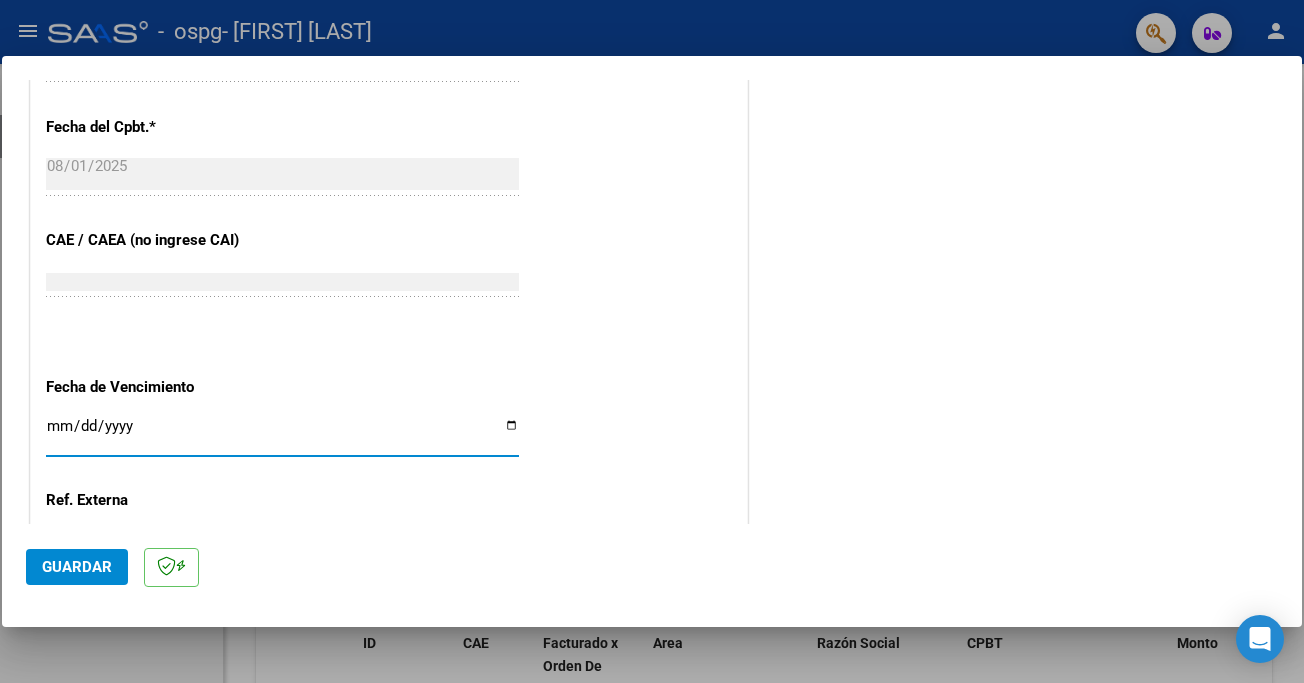 type on "2025-08-11" 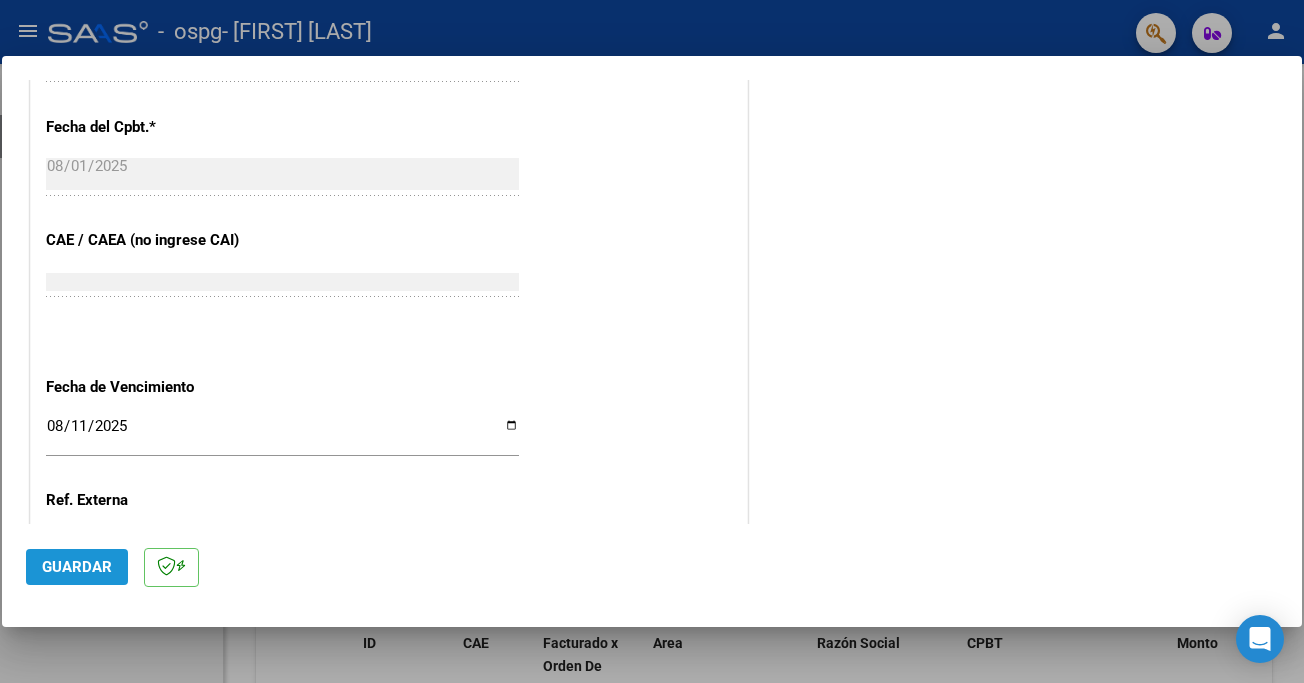 click on "Guardar" 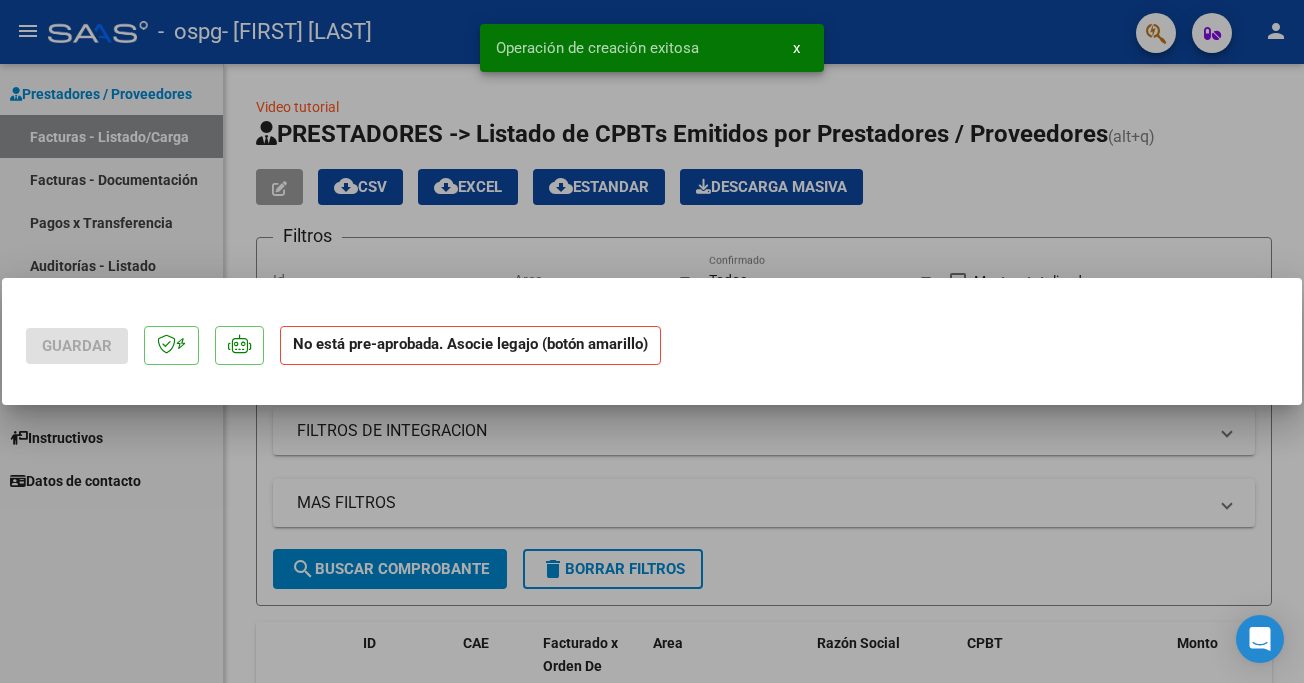 scroll, scrollTop: 0, scrollLeft: 0, axis: both 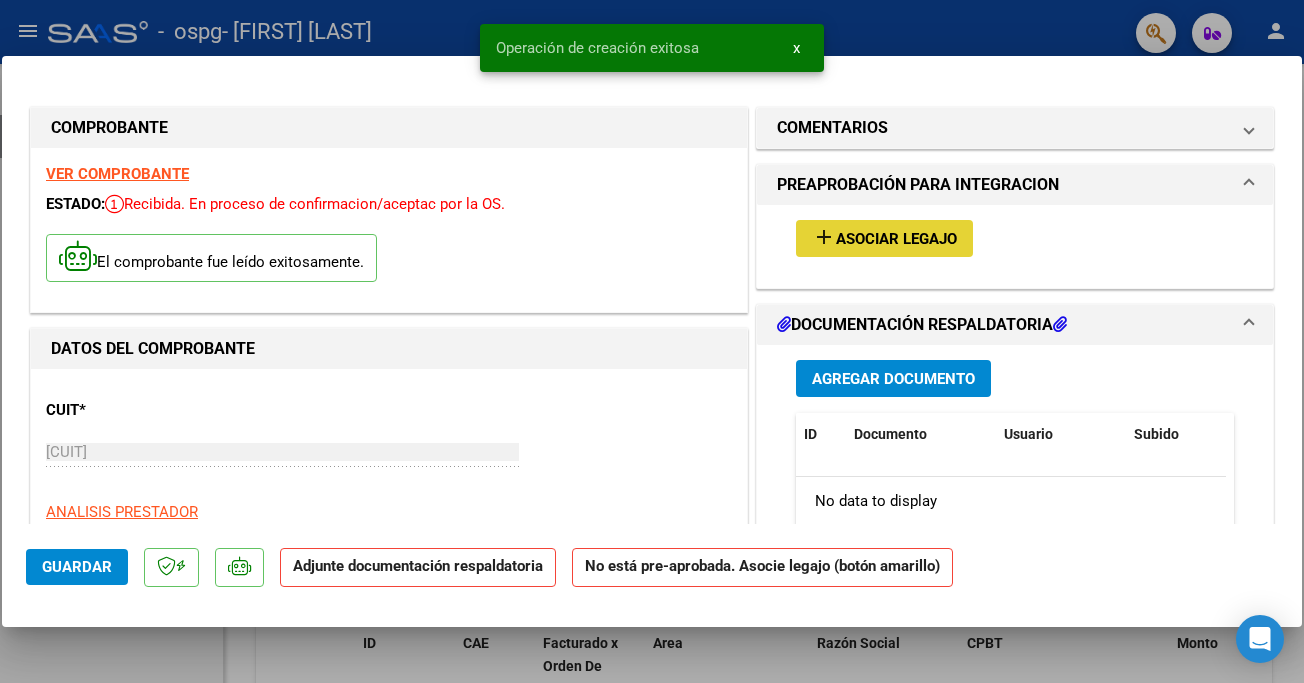 click on "Asociar Legajo" at bounding box center [896, 239] 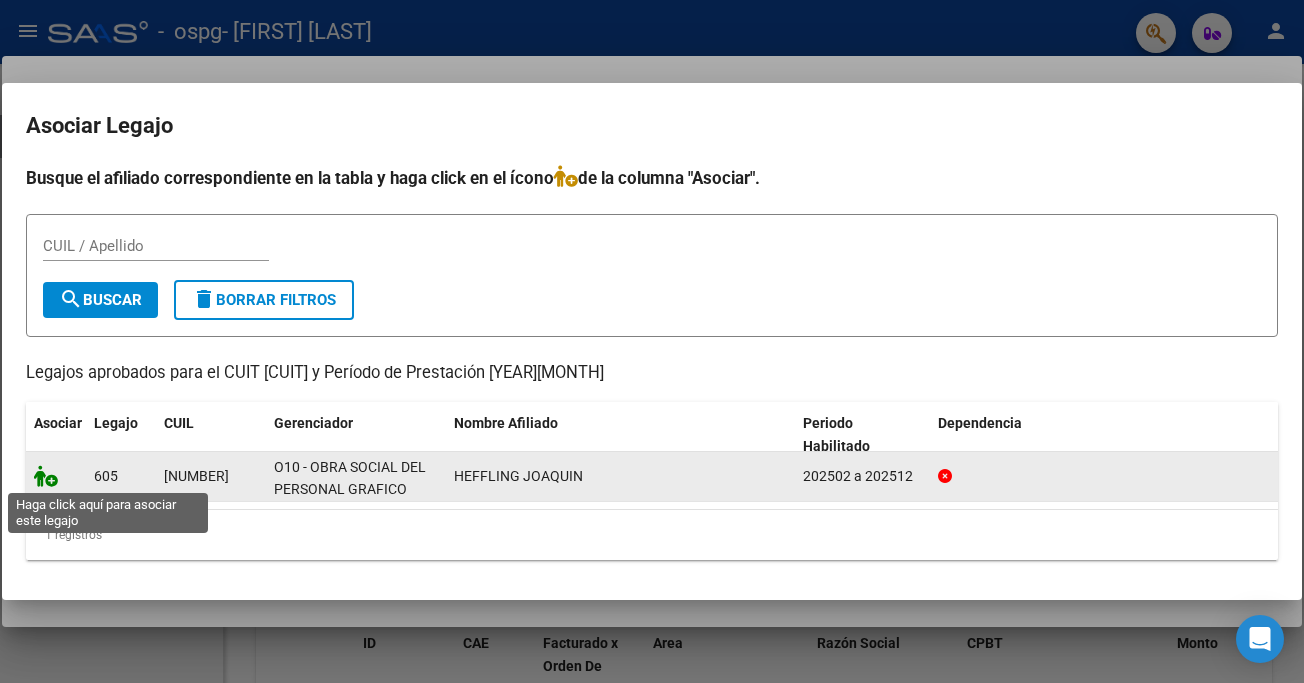 click 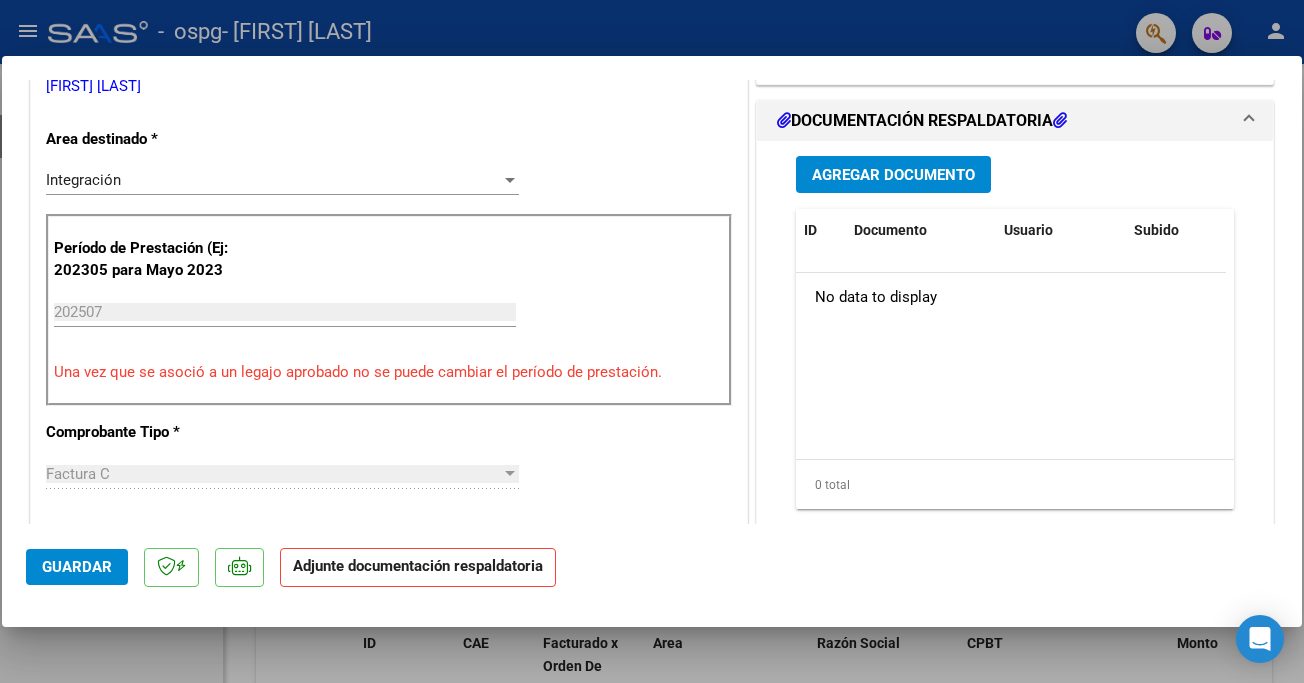 scroll, scrollTop: 455, scrollLeft: 0, axis: vertical 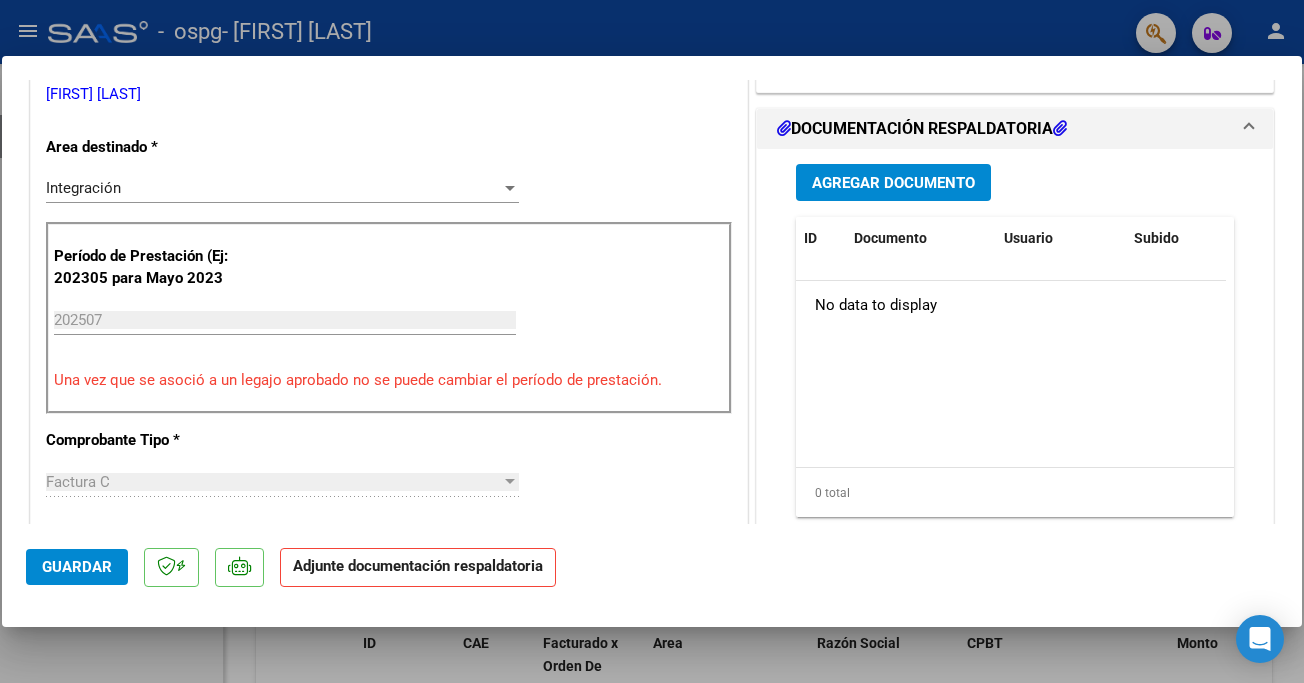 drag, startPoint x: 1291, startPoint y: 114, endPoint x: 906, endPoint y: 206, distance: 395.8396 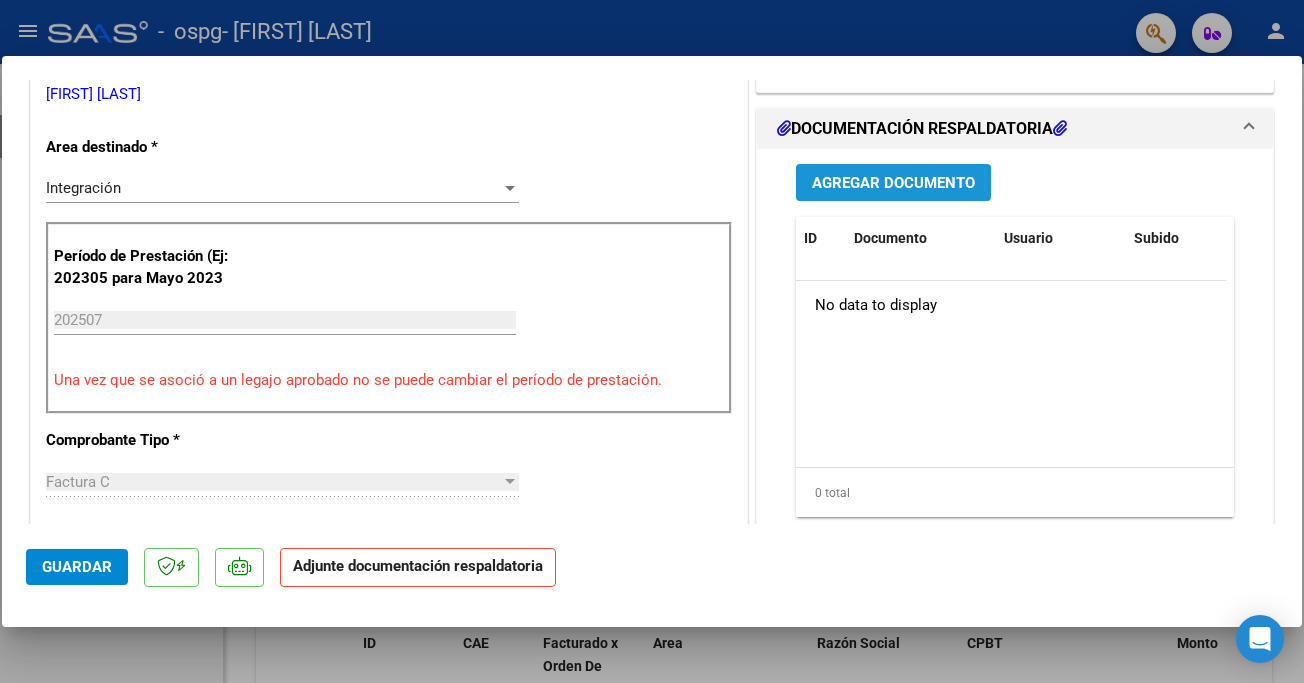 click on "Agregar Documento" at bounding box center (893, 183) 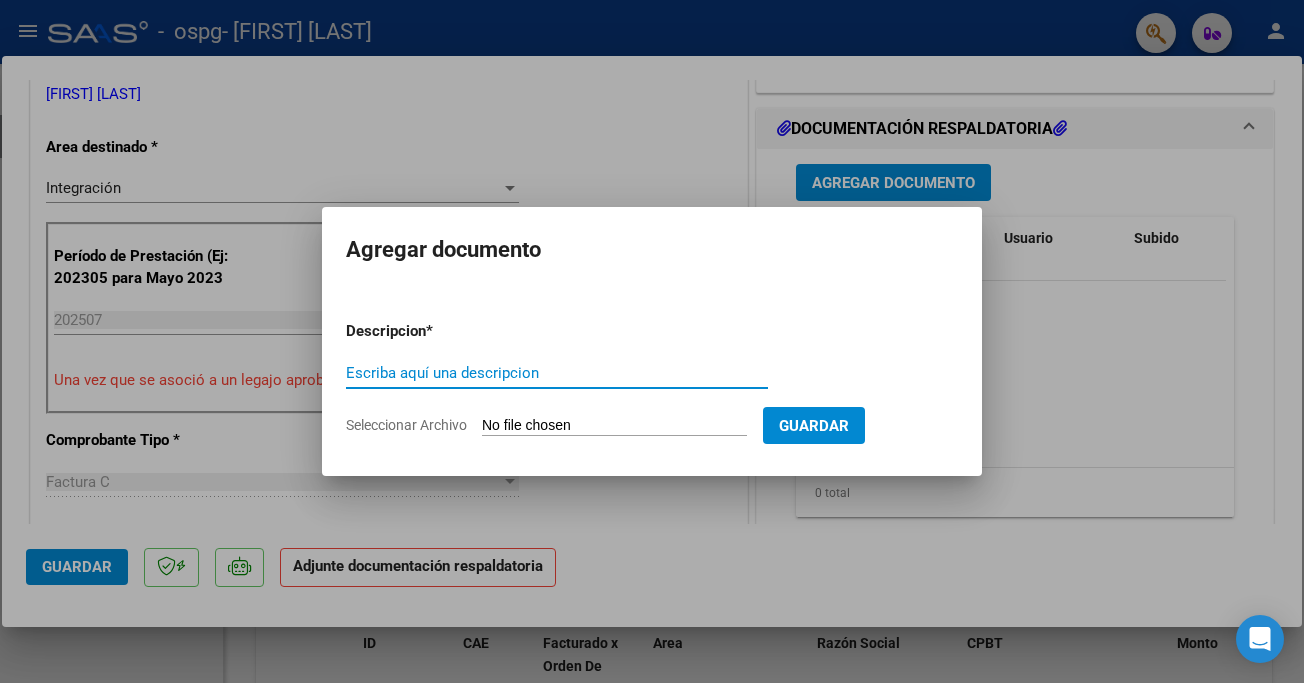 click on "Escriba aquí una descripcion" at bounding box center (557, 373) 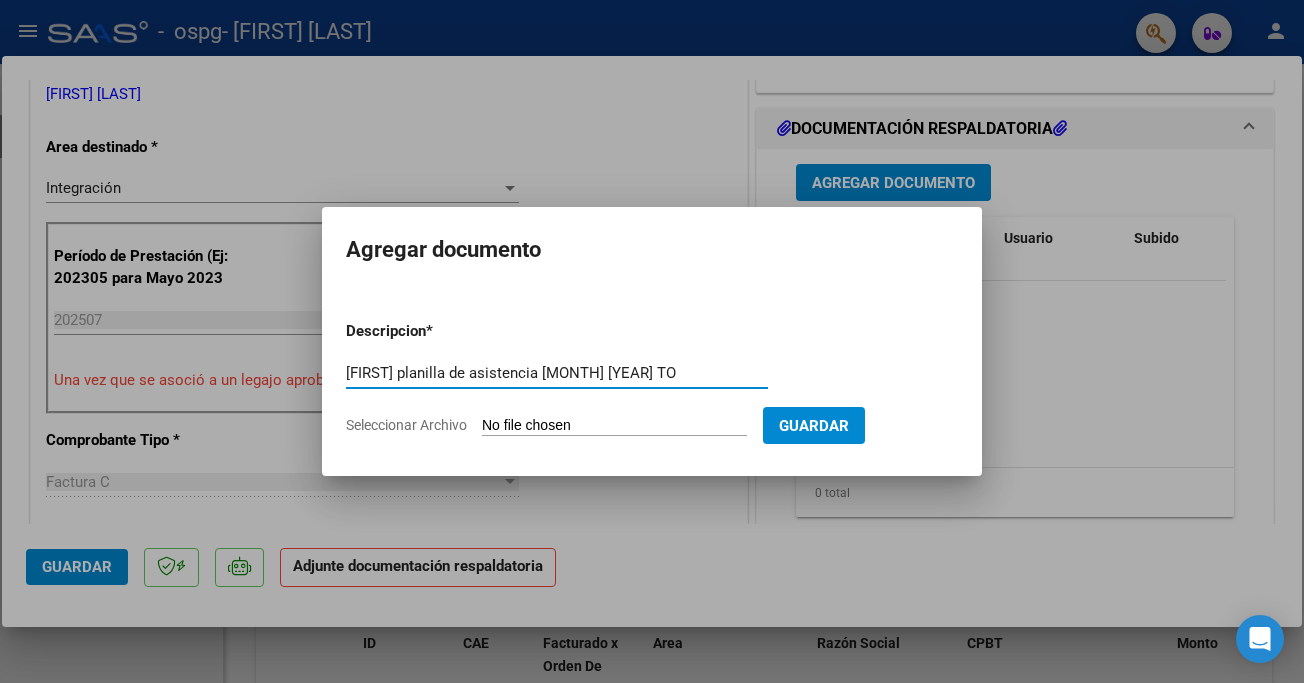 type on "[FIRST] planilla de asistencia [MONTH] [YEAR] TO" 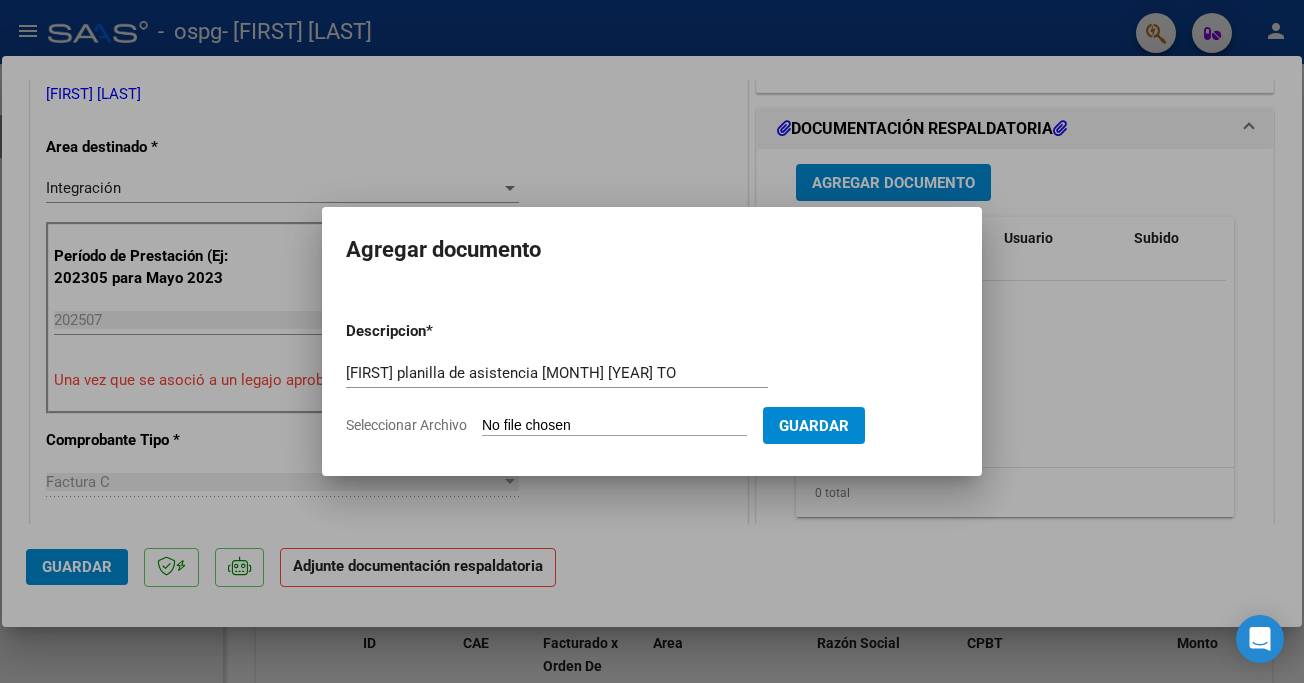 click on "Seleccionar Archivo" at bounding box center (614, 426) 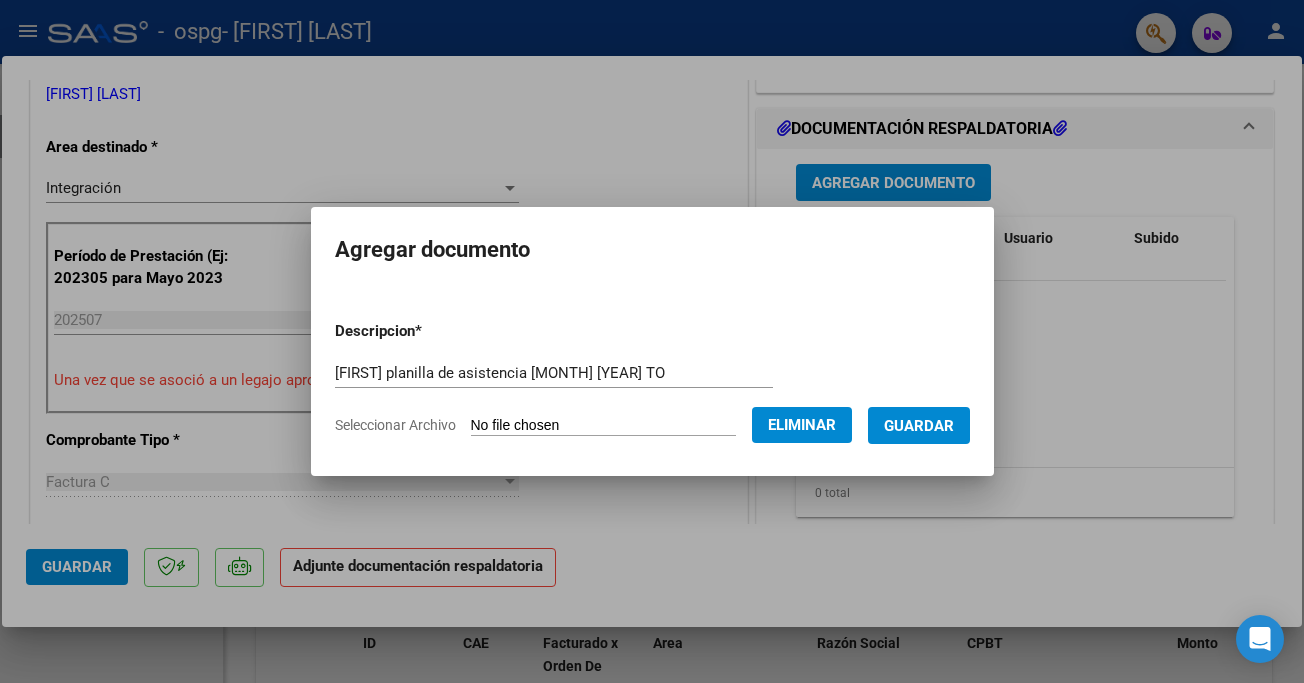 click on "Guardar" at bounding box center (919, 426) 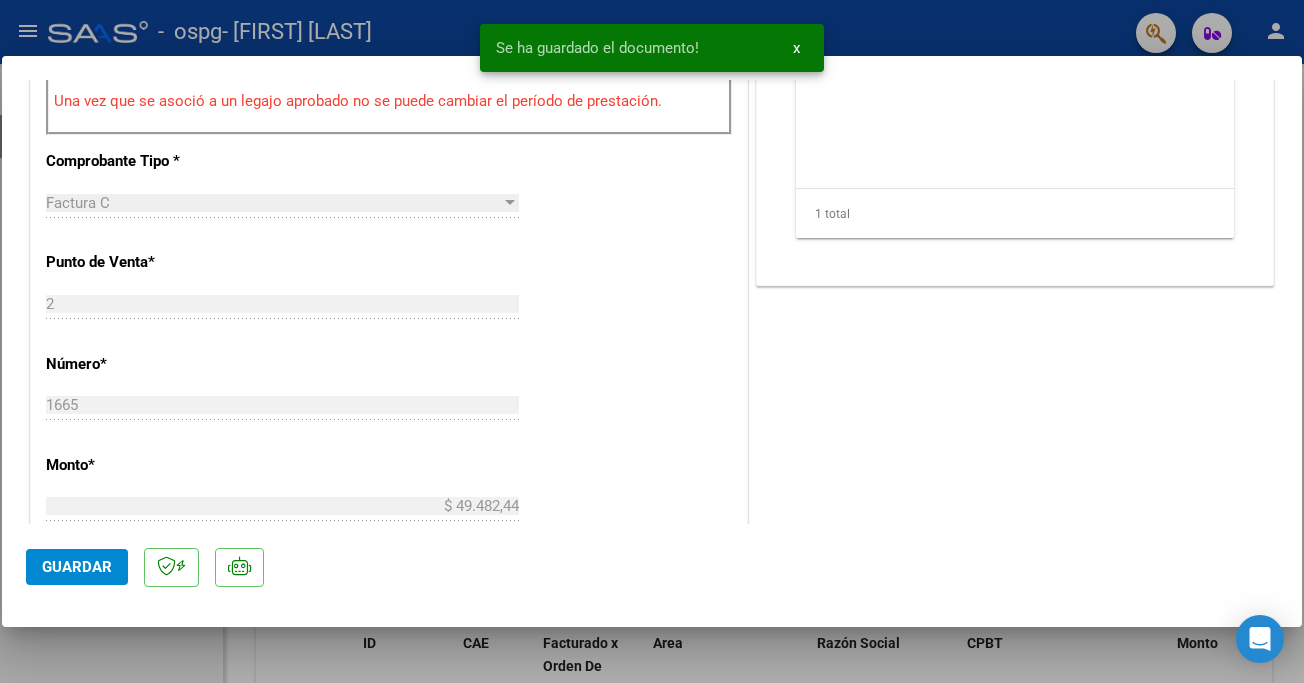 scroll, scrollTop: 805, scrollLeft: 0, axis: vertical 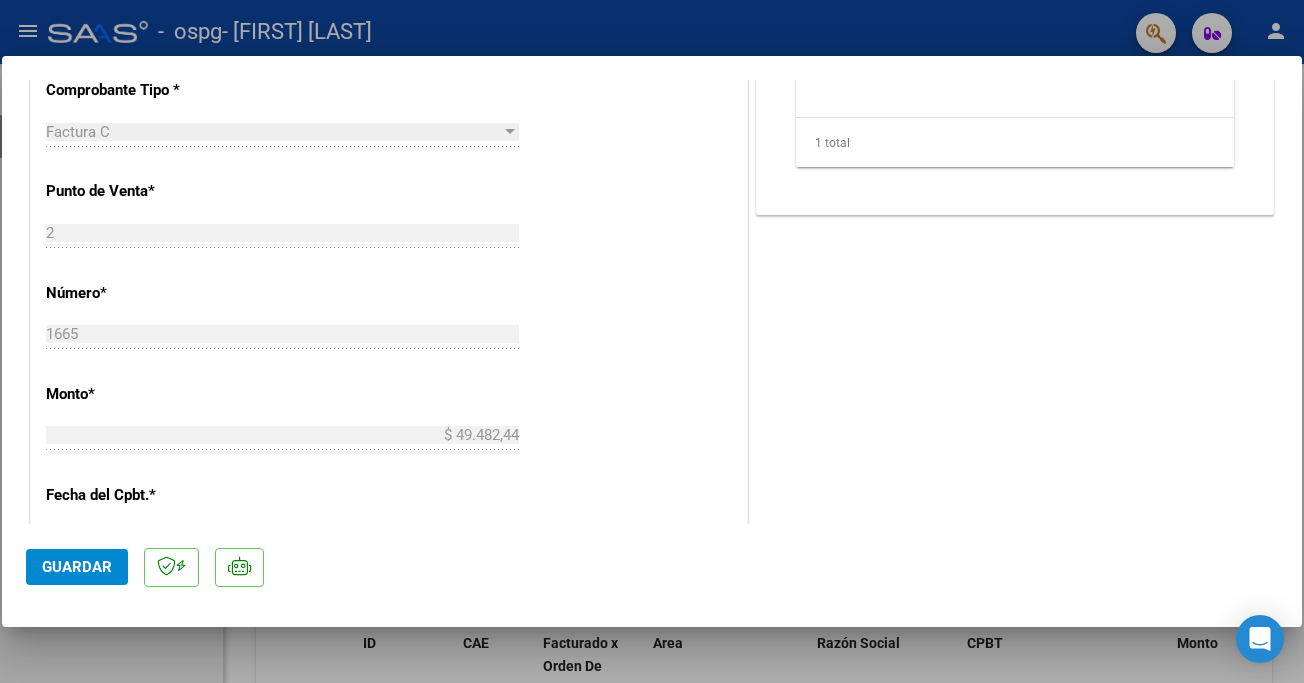 click on "Guardar" 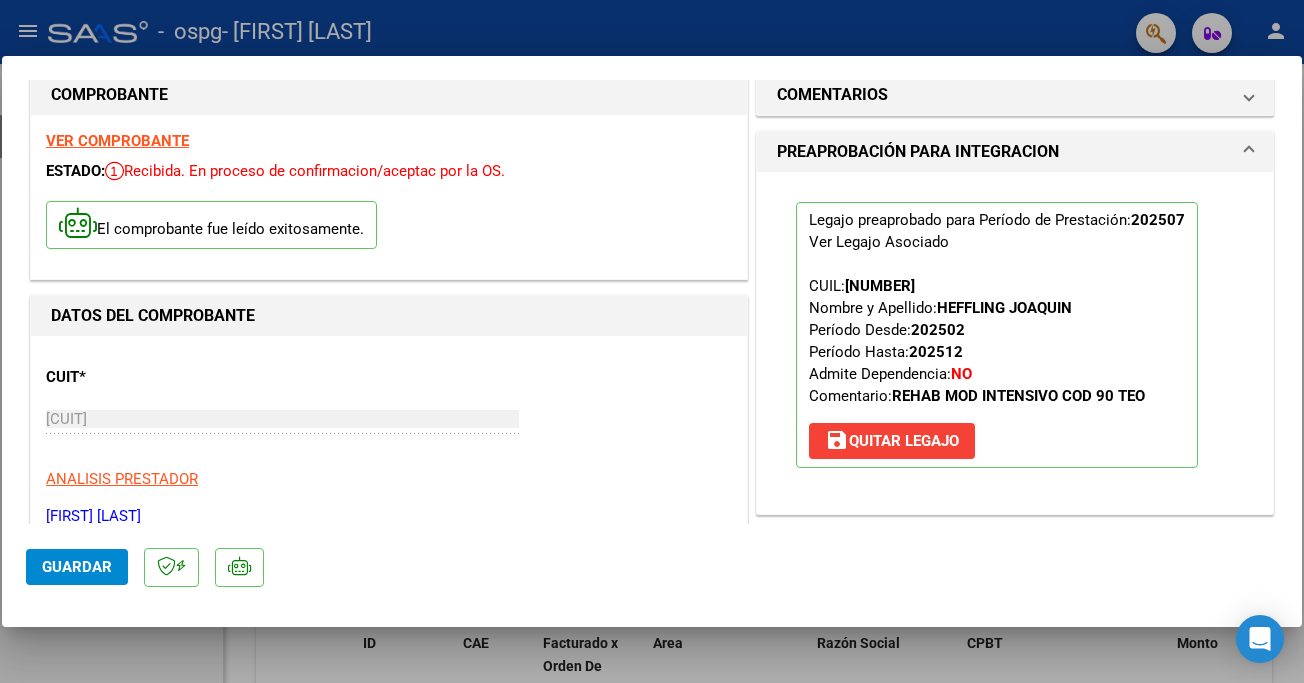 scroll, scrollTop: 0, scrollLeft: 0, axis: both 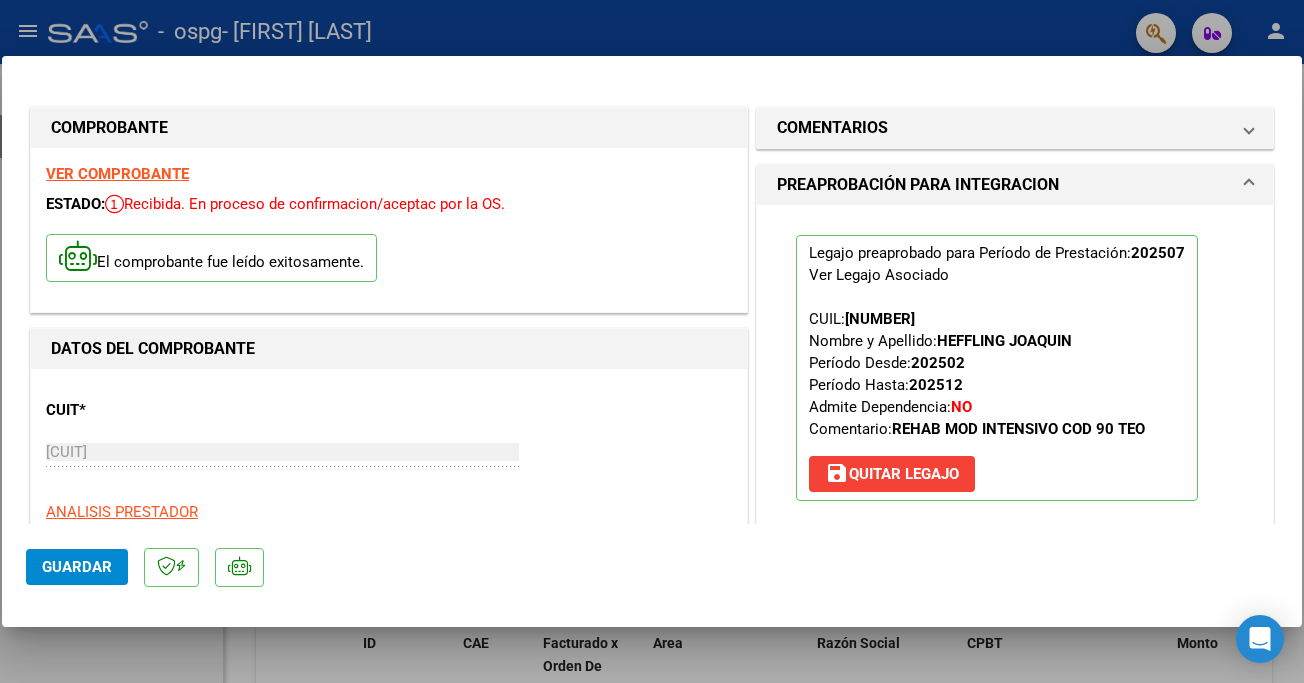 click at bounding box center [652, 341] 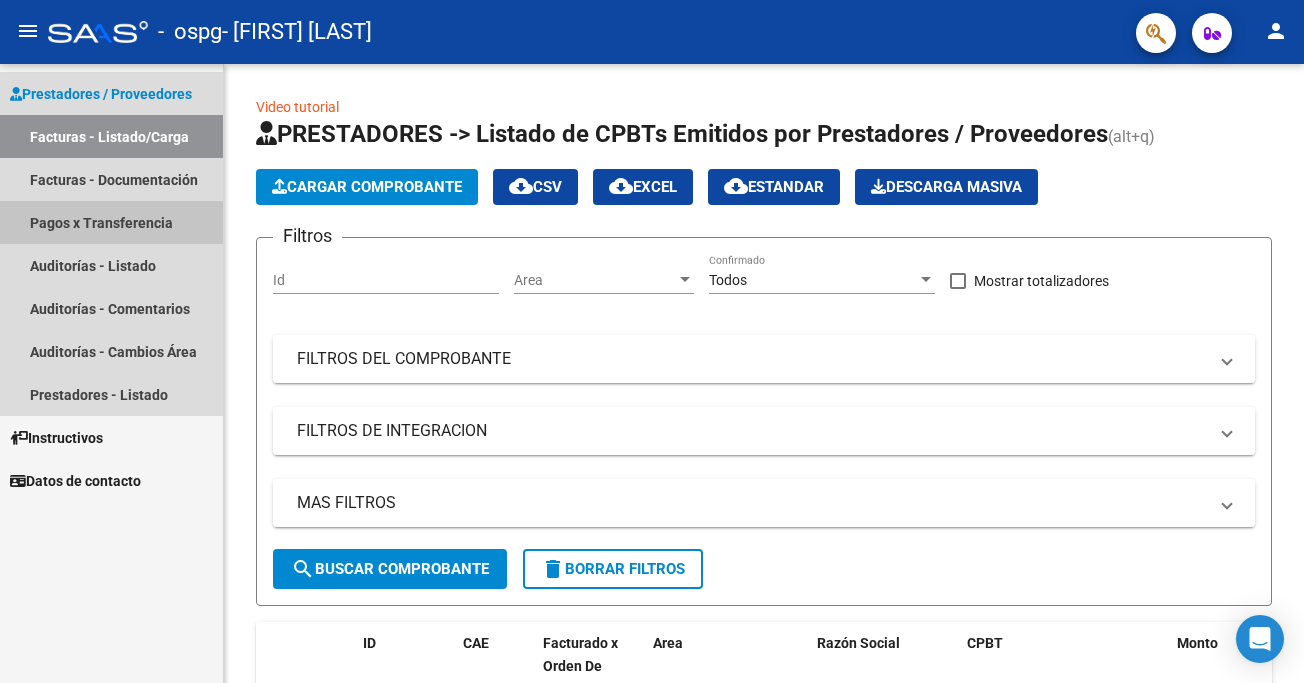 click on "Pagos x Transferencia" at bounding box center (111, 222) 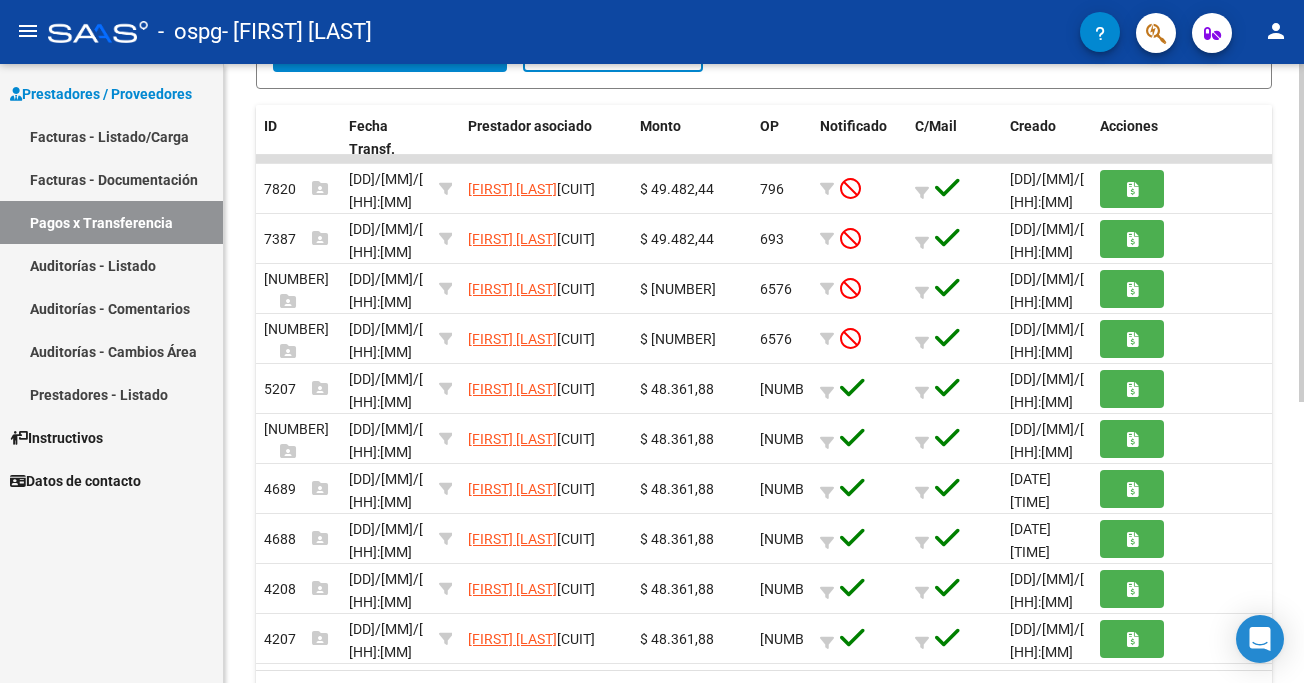 scroll, scrollTop: 411, scrollLeft: 0, axis: vertical 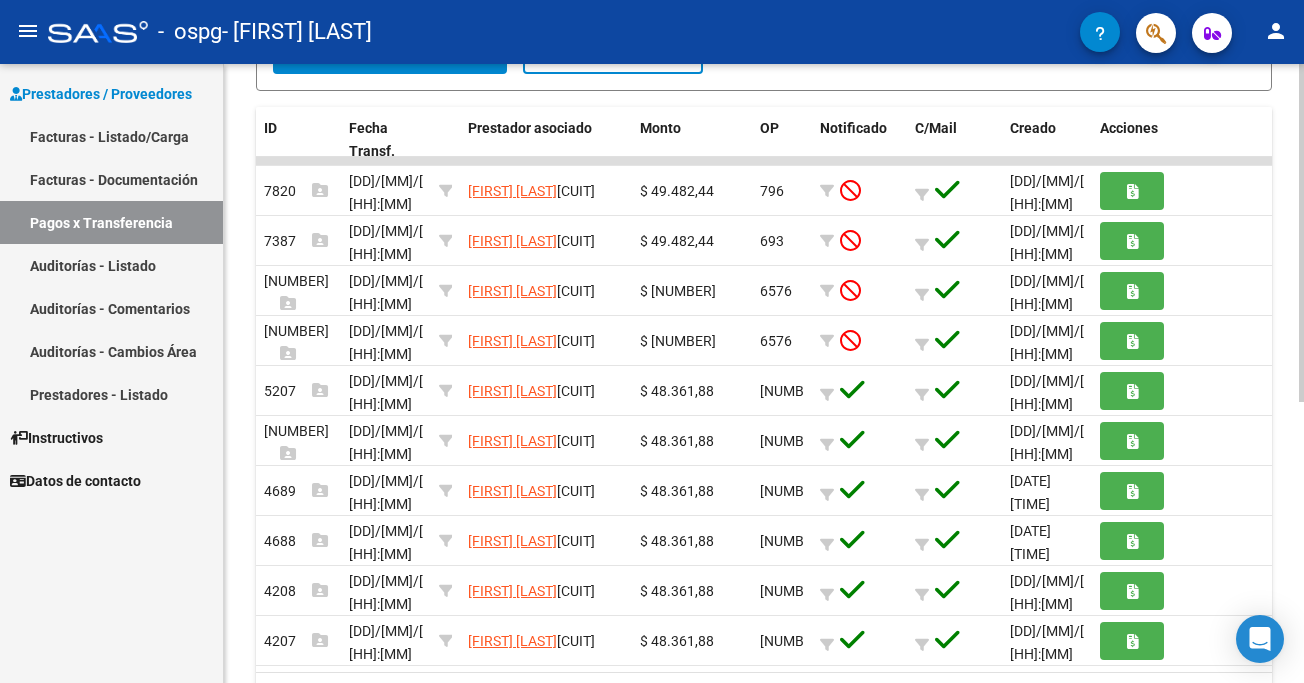 click 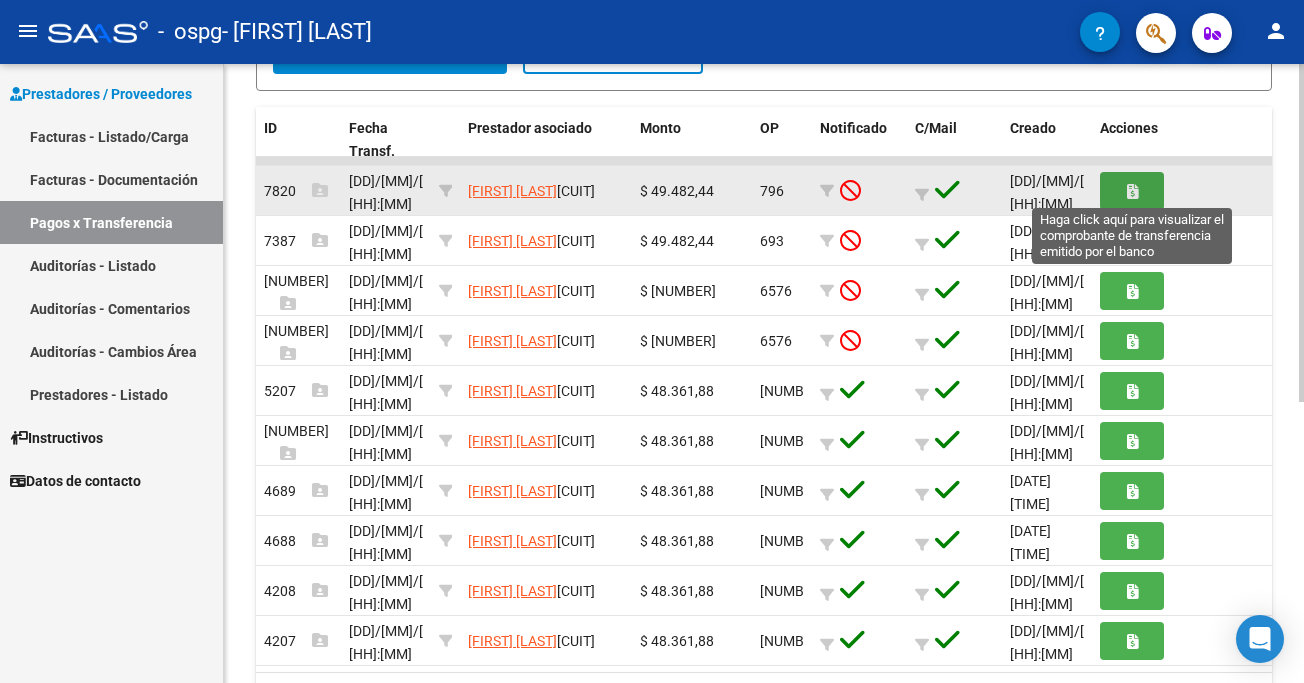 click 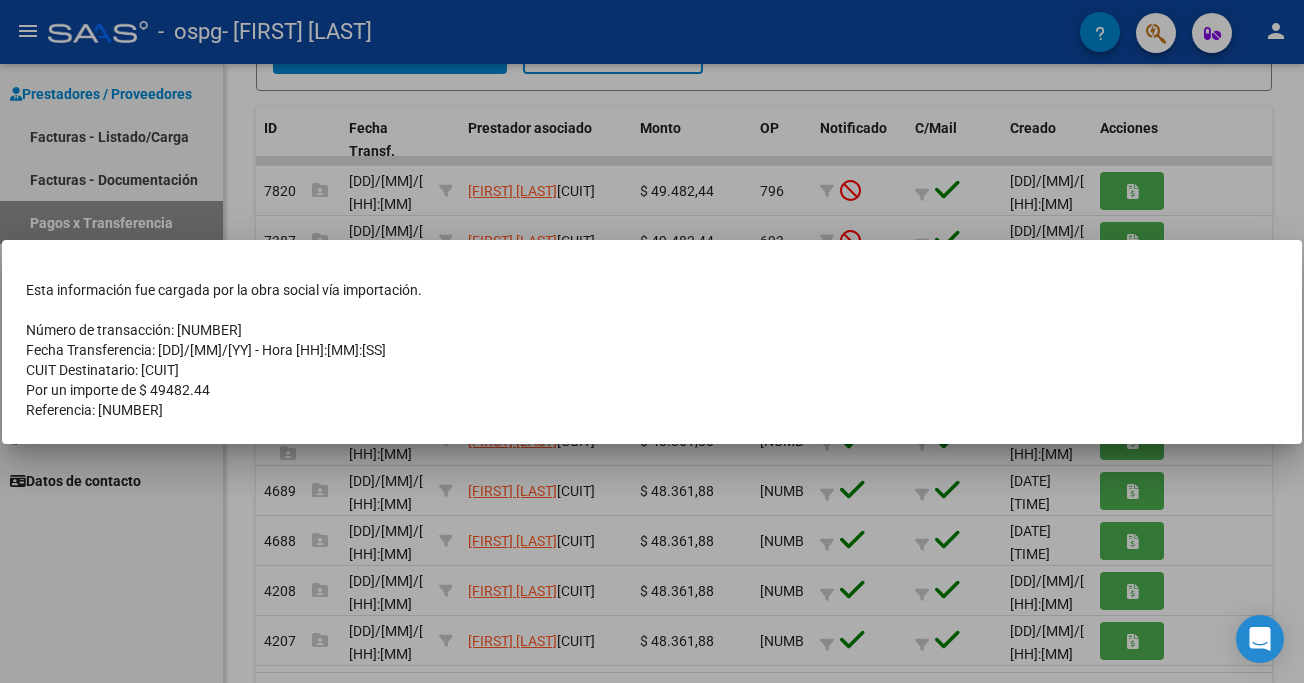 click at bounding box center [652, 341] 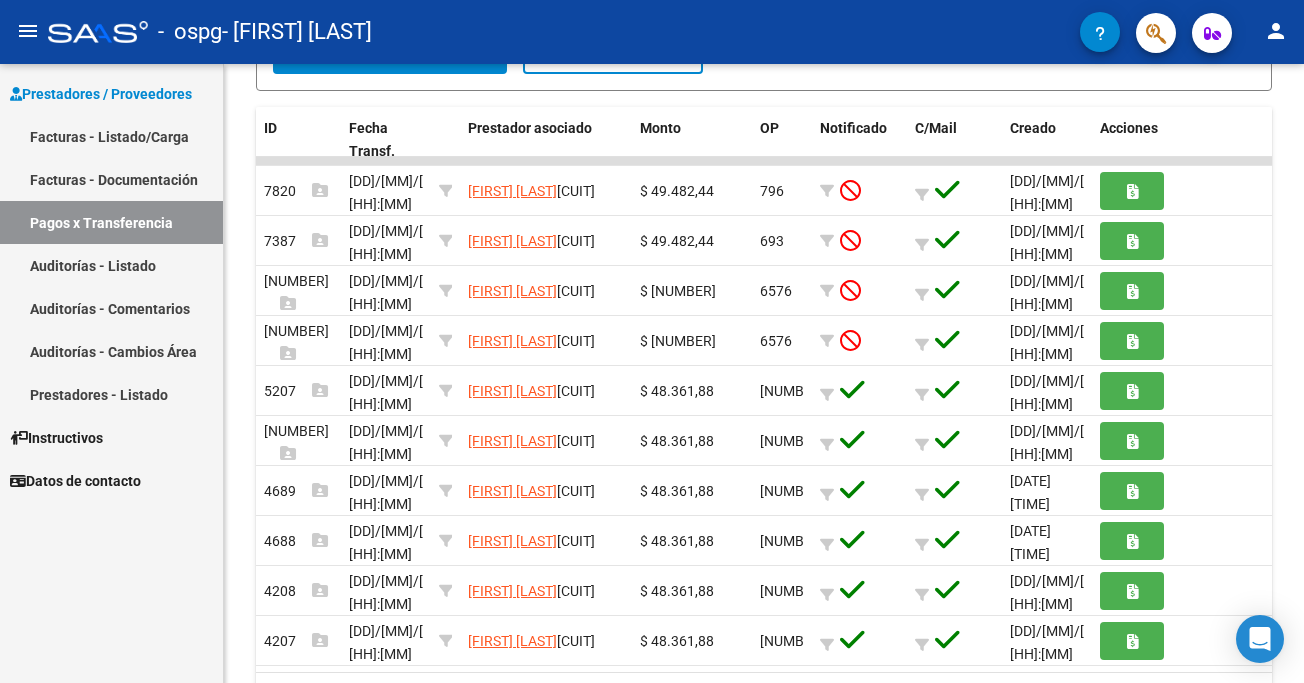 click on "Facturas - Documentación" at bounding box center [111, 179] 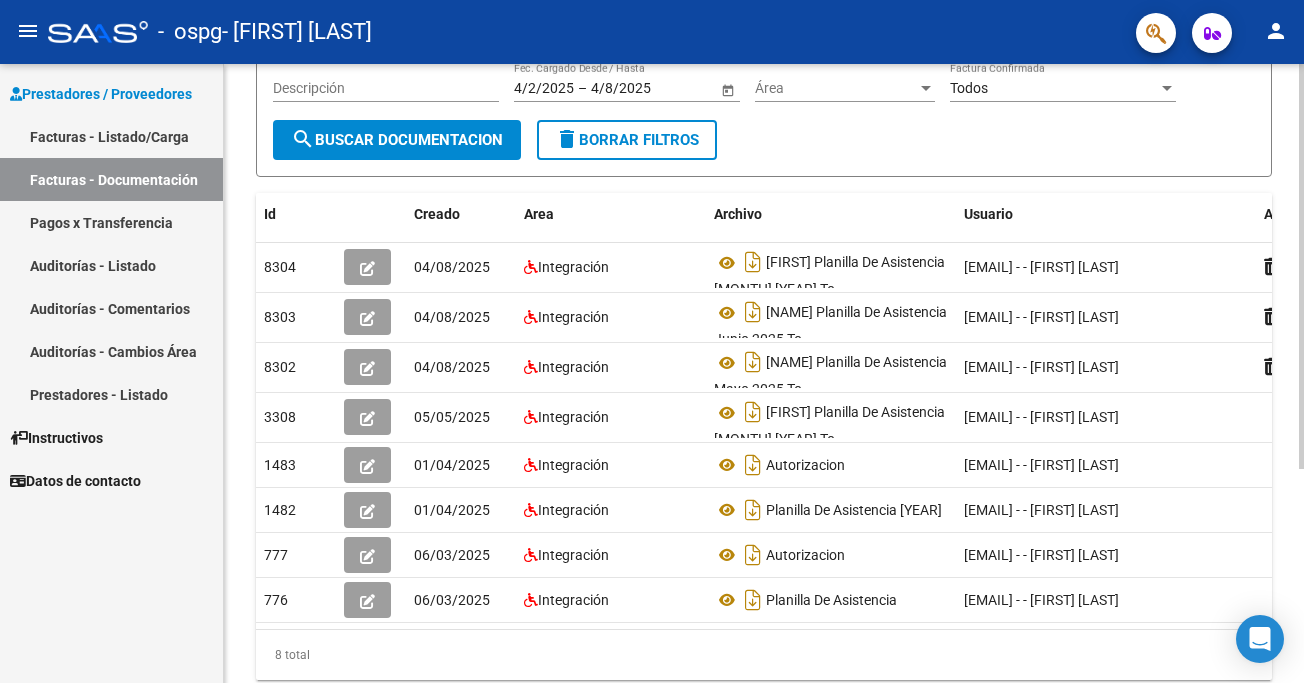 scroll, scrollTop: 243, scrollLeft: 0, axis: vertical 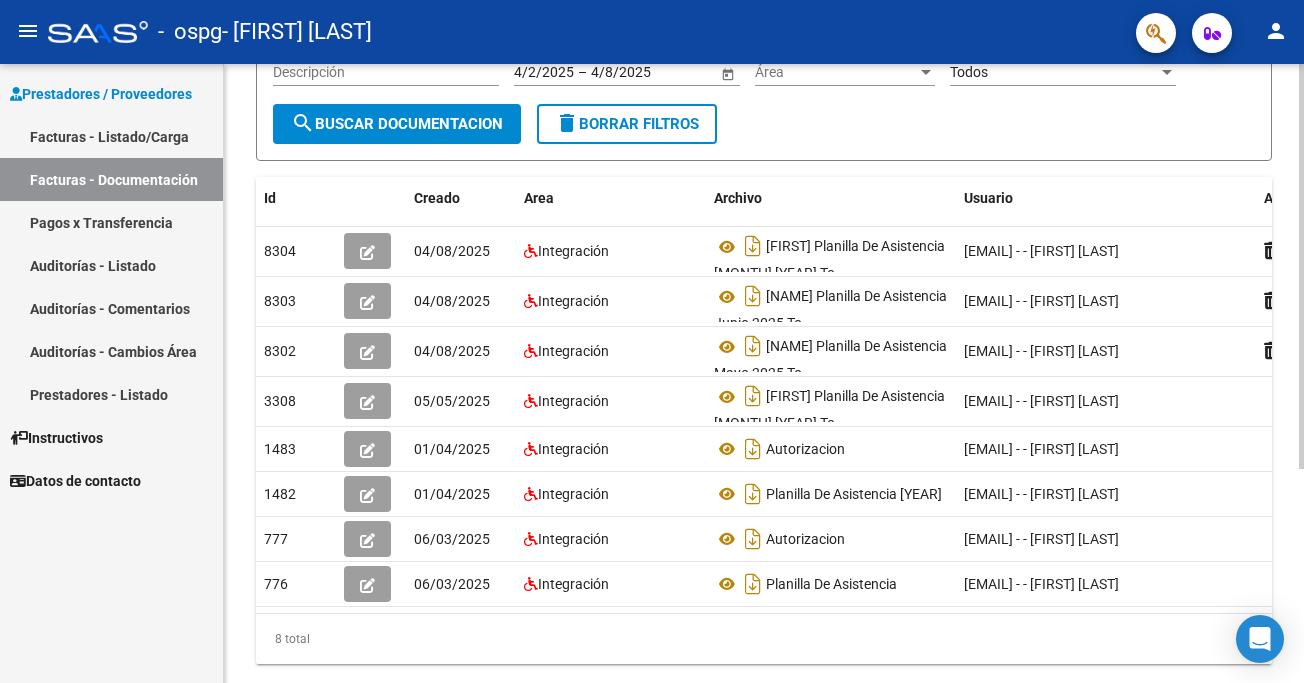 click 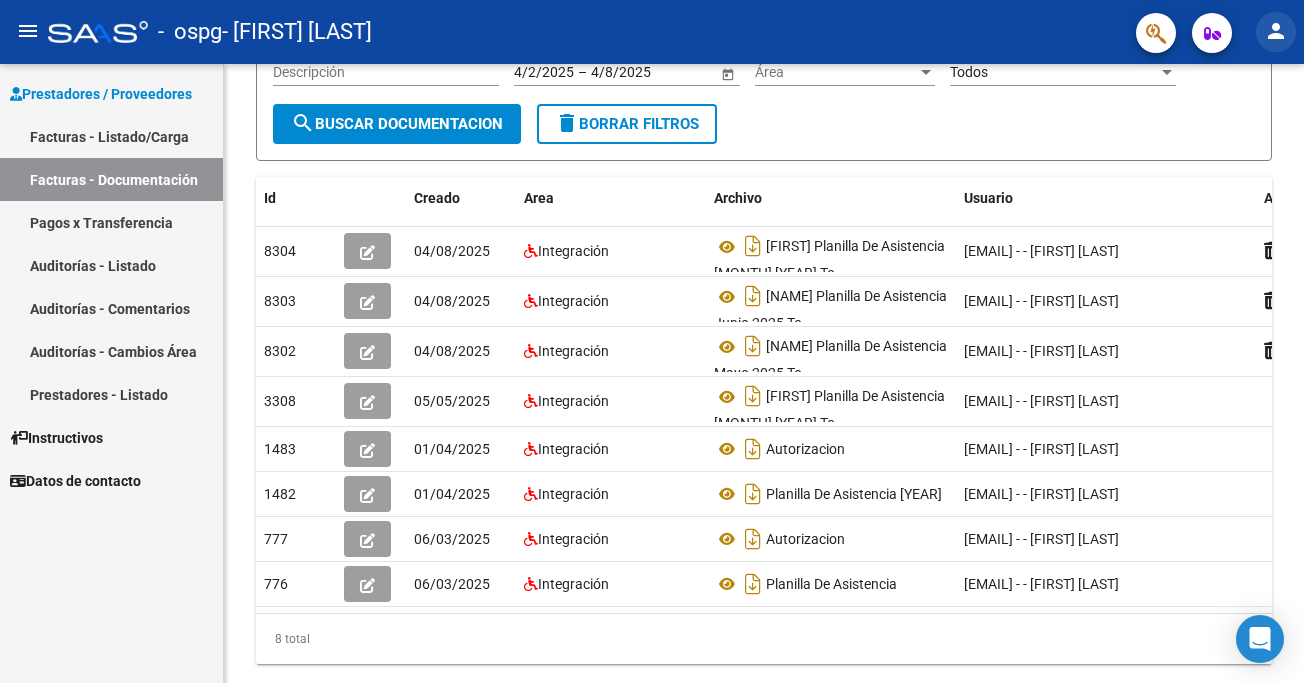 click on "person" 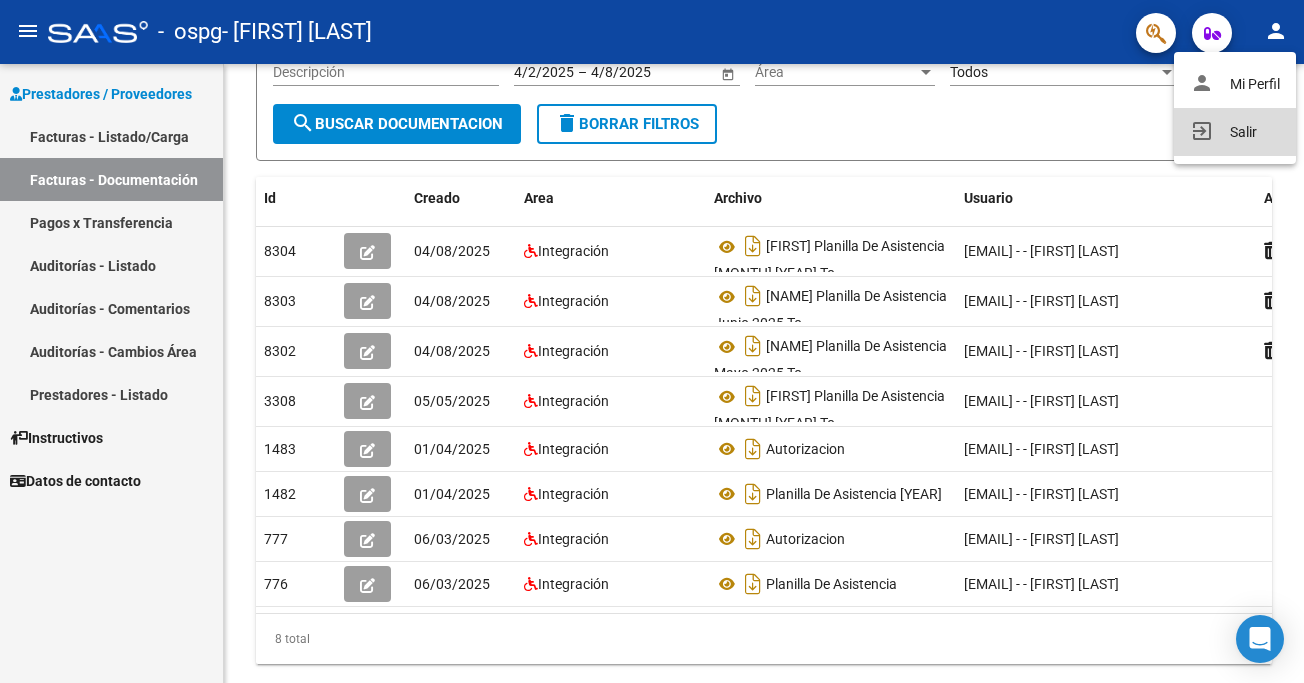 click on "exit_to_app  Salir" at bounding box center [1235, 132] 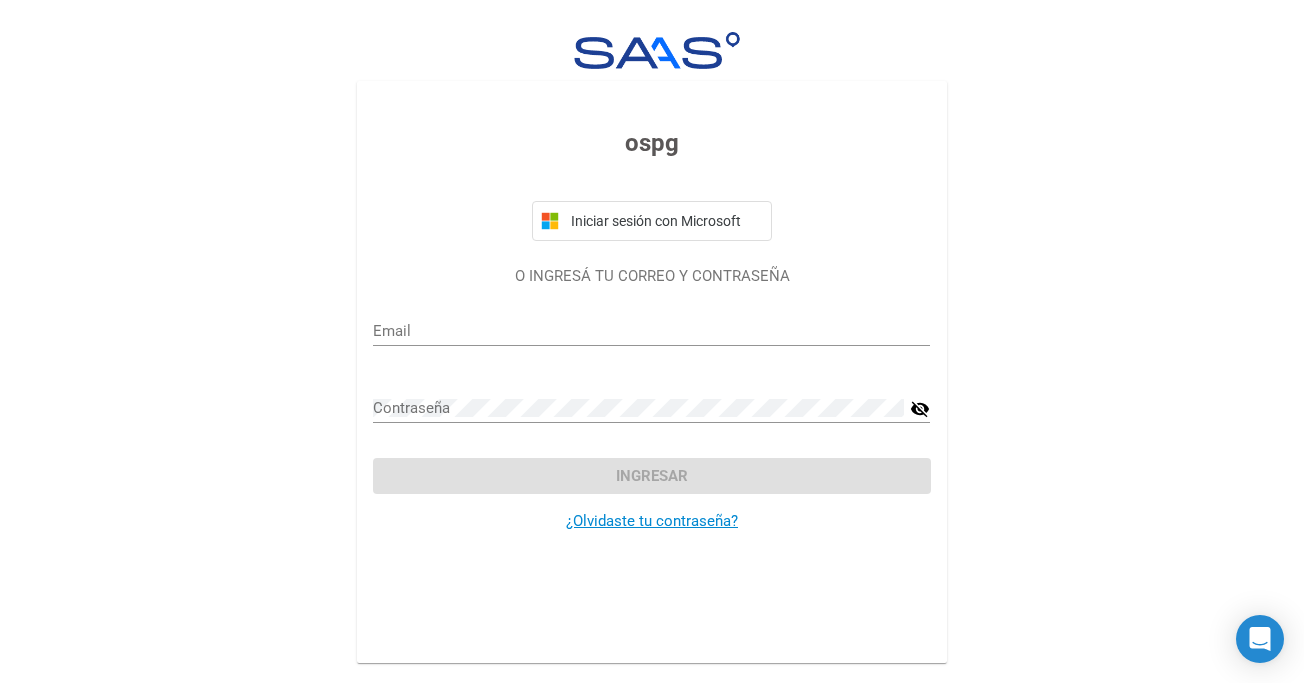 type on "[EMAIL]" 